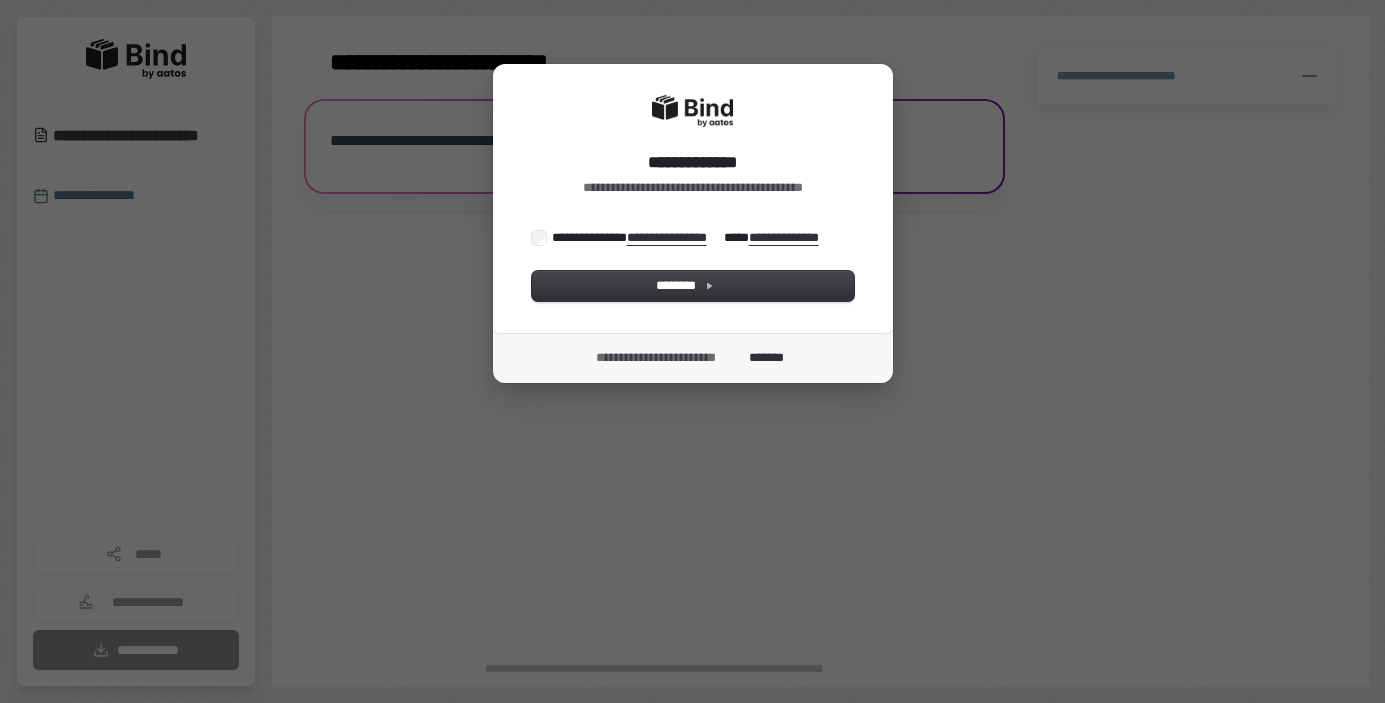 scroll, scrollTop: 0, scrollLeft: 0, axis: both 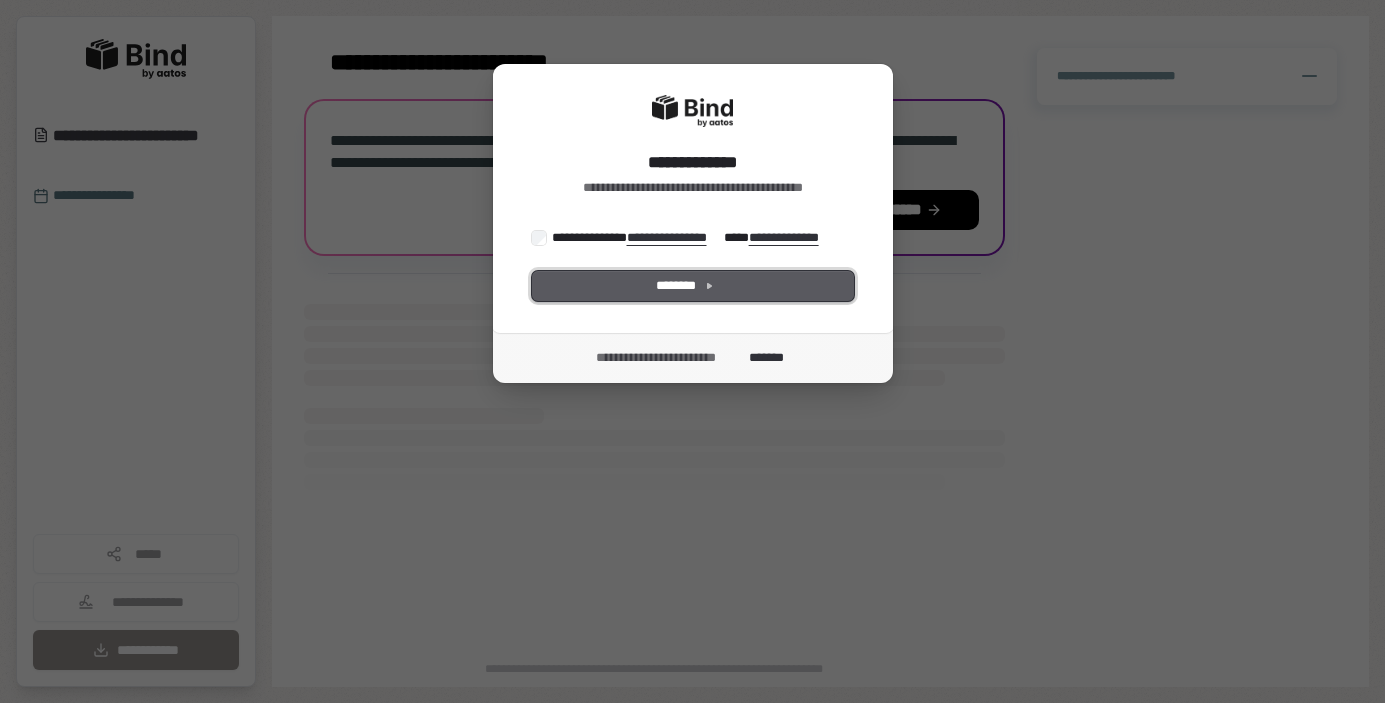 click on "********" at bounding box center (692, 286) 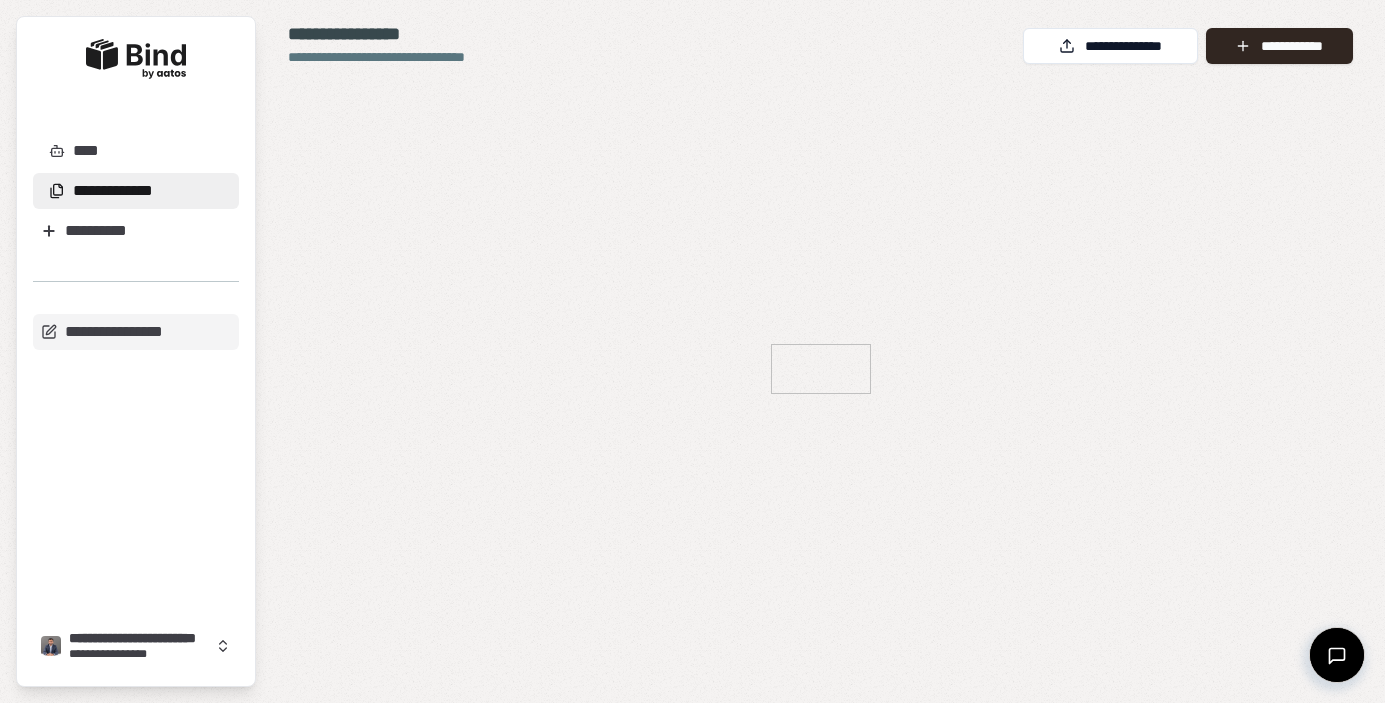 scroll, scrollTop: 0, scrollLeft: 0, axis: both 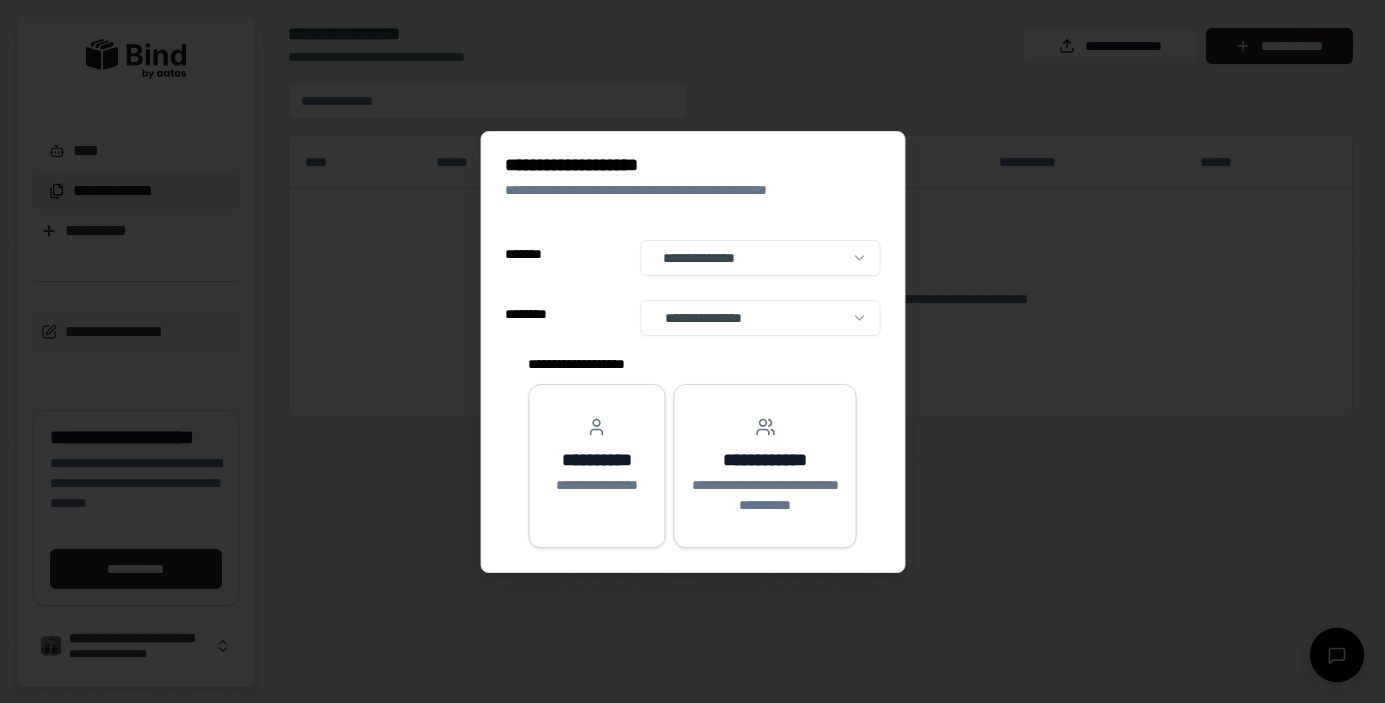 select on "**" 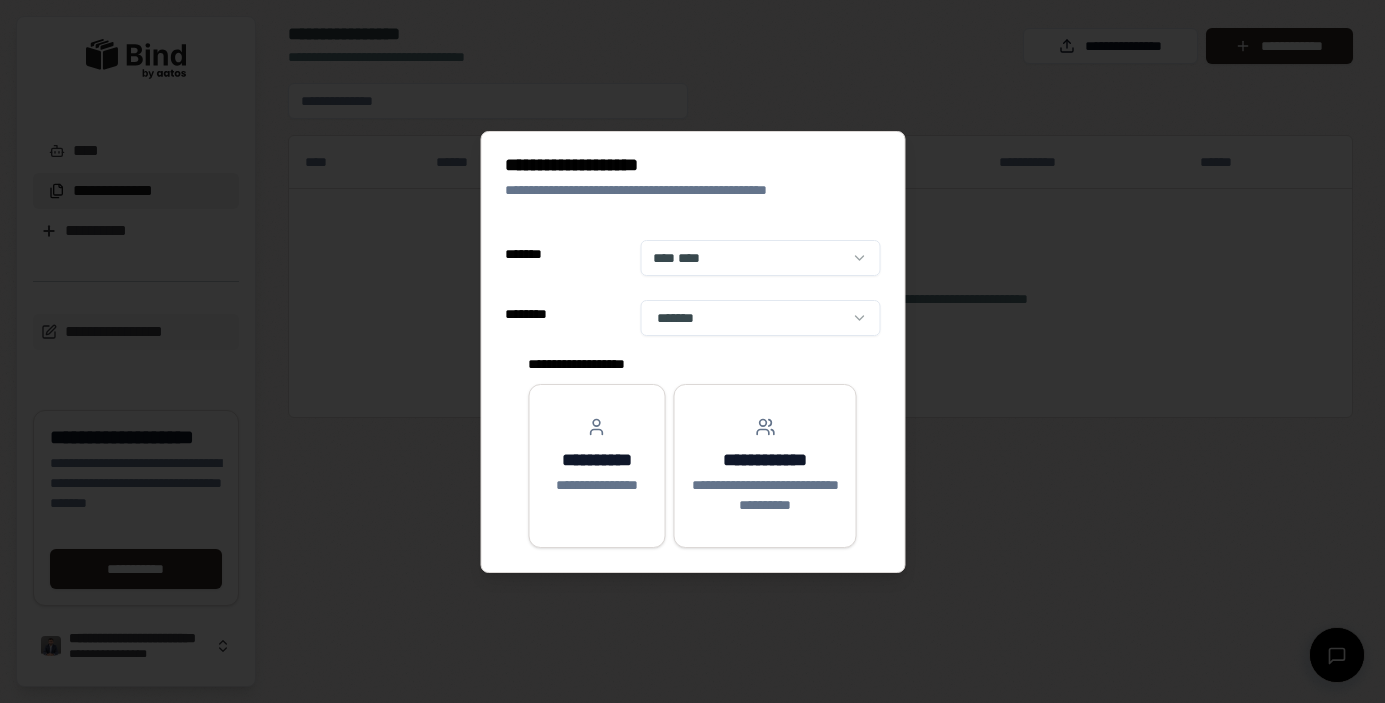 click on "**********" at bounding box center [692, 351] 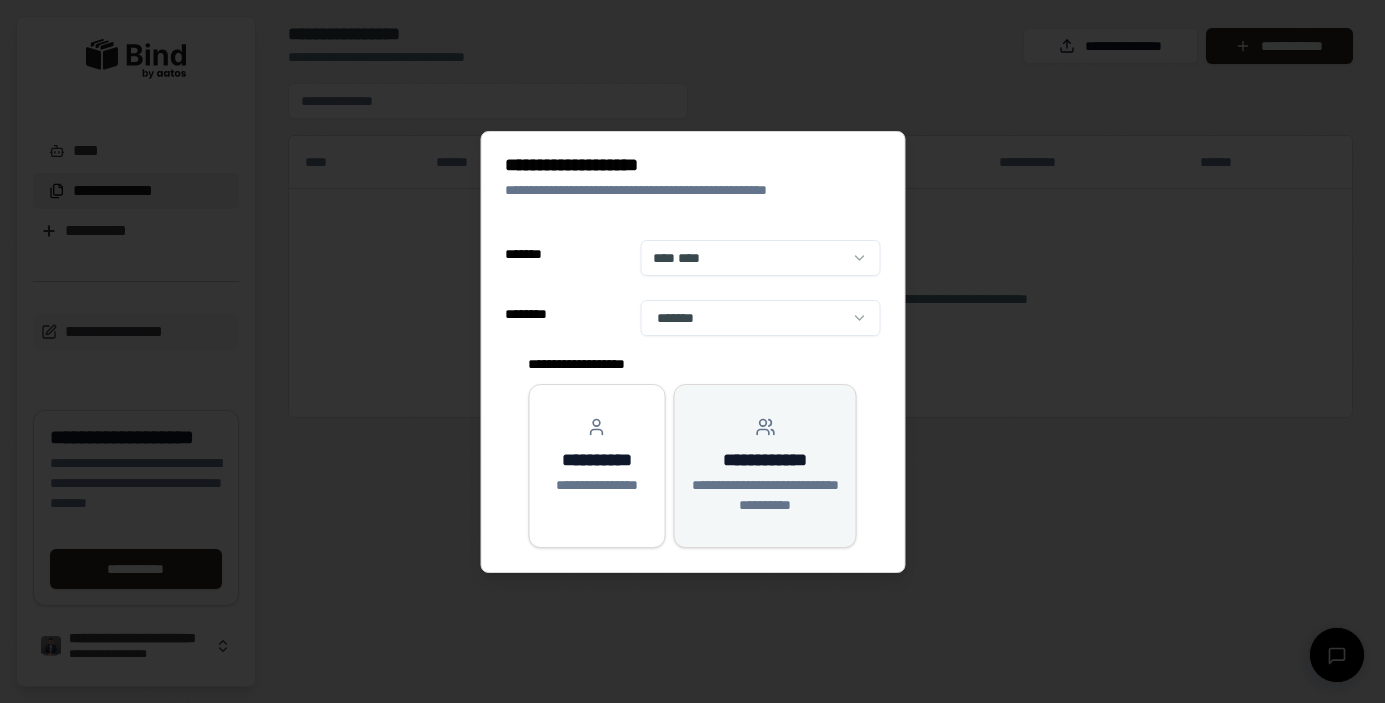 click on "**********" at bounding box center [765, 460] 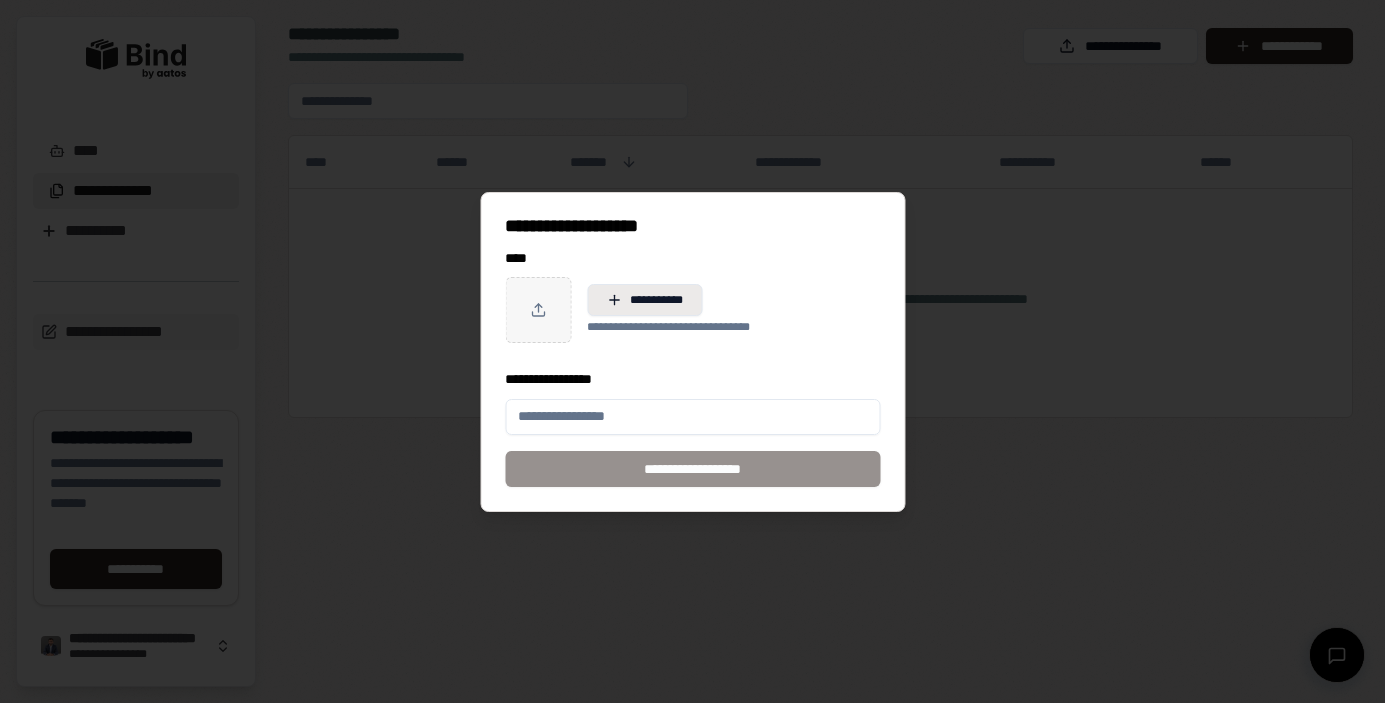 click on "**********" at bounding box center [644, 300] 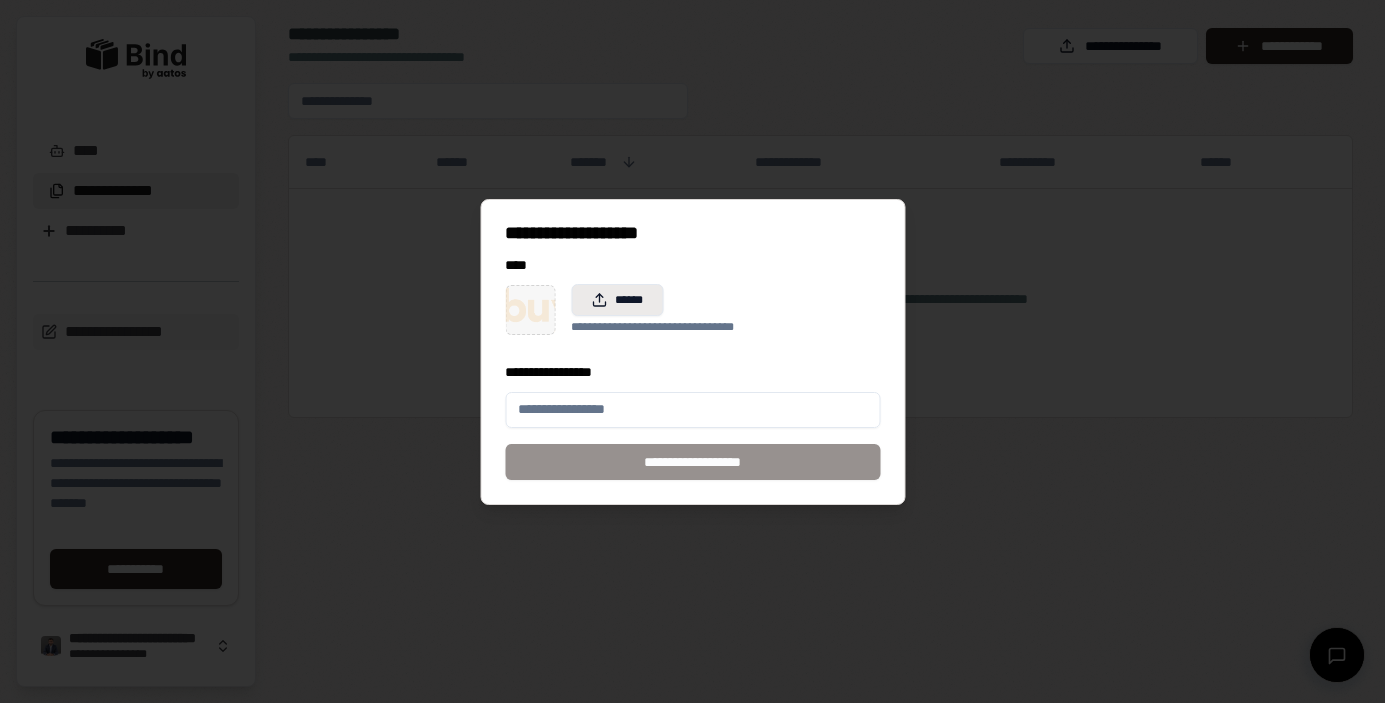 click on "******" at bounding box center [617, 300] 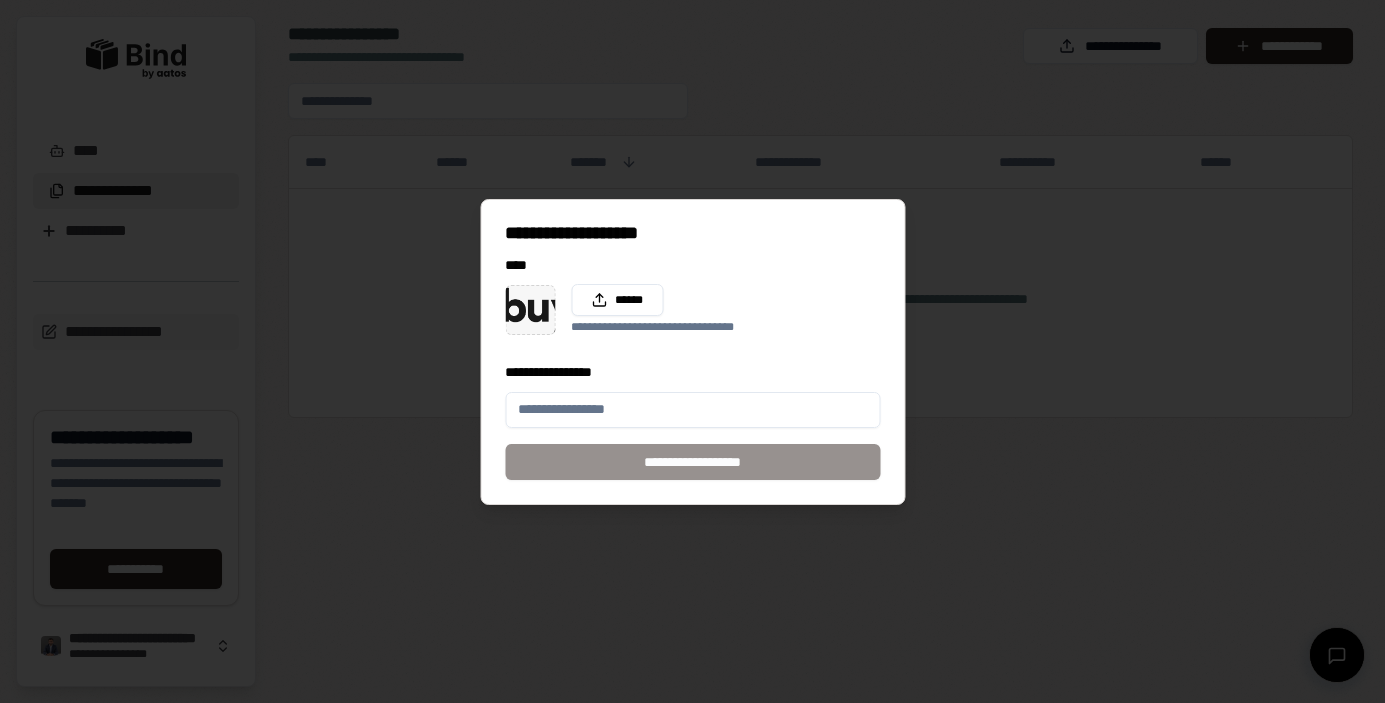 click on "**********" at bounding box center [692, 410] 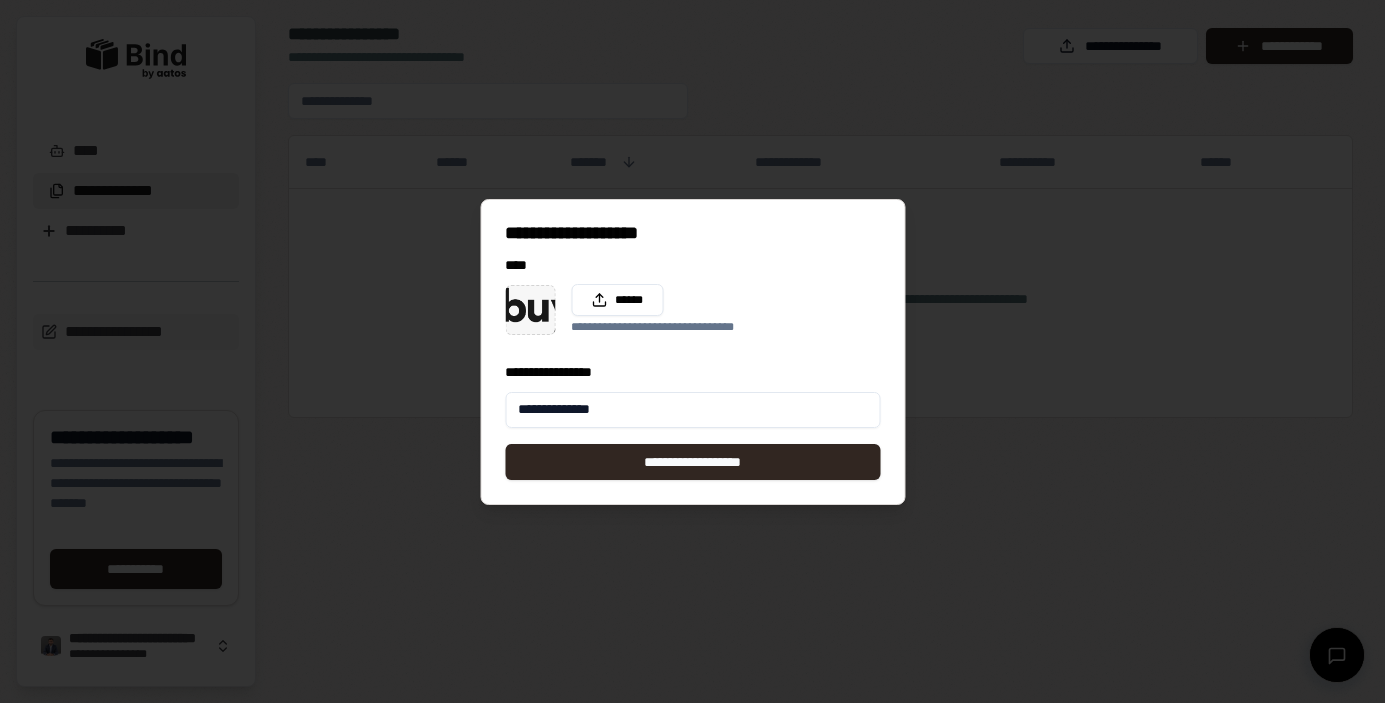type on "**********" 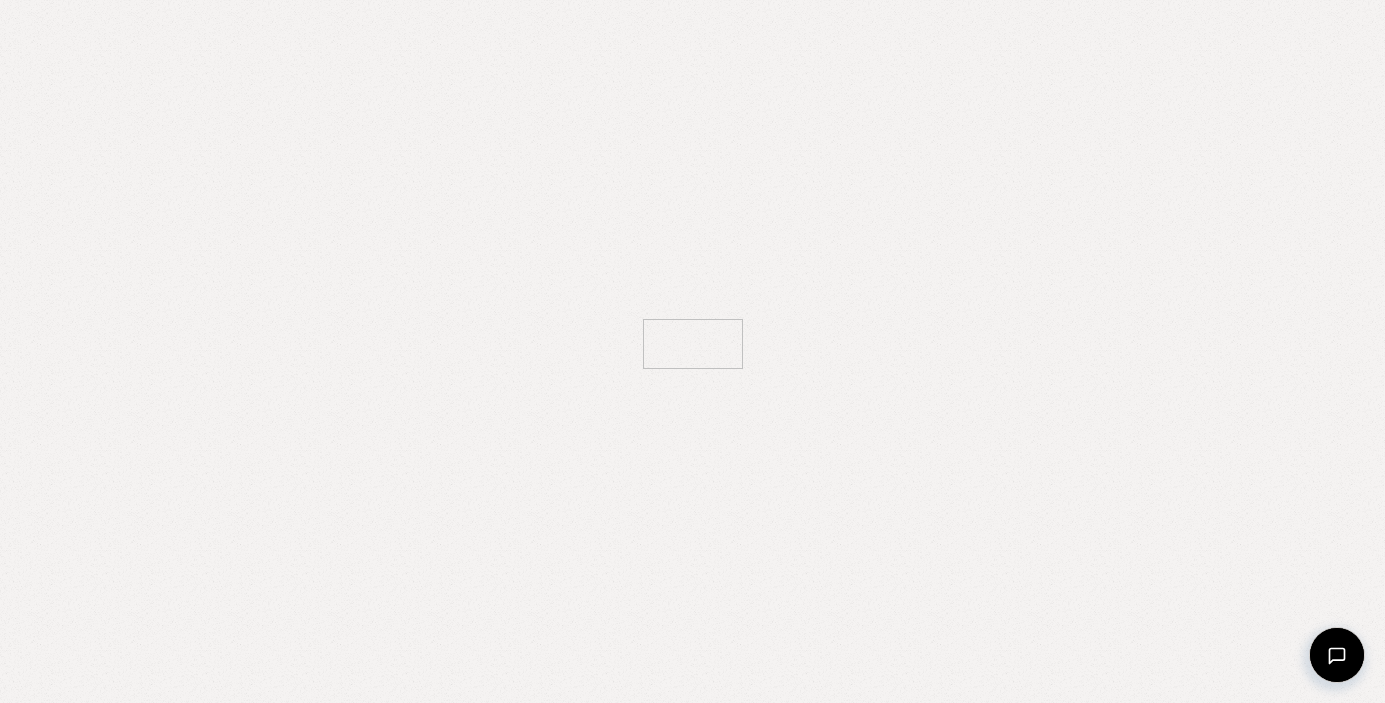 scroll, scrollTop: 0, scrollLeft: 0, axis: both 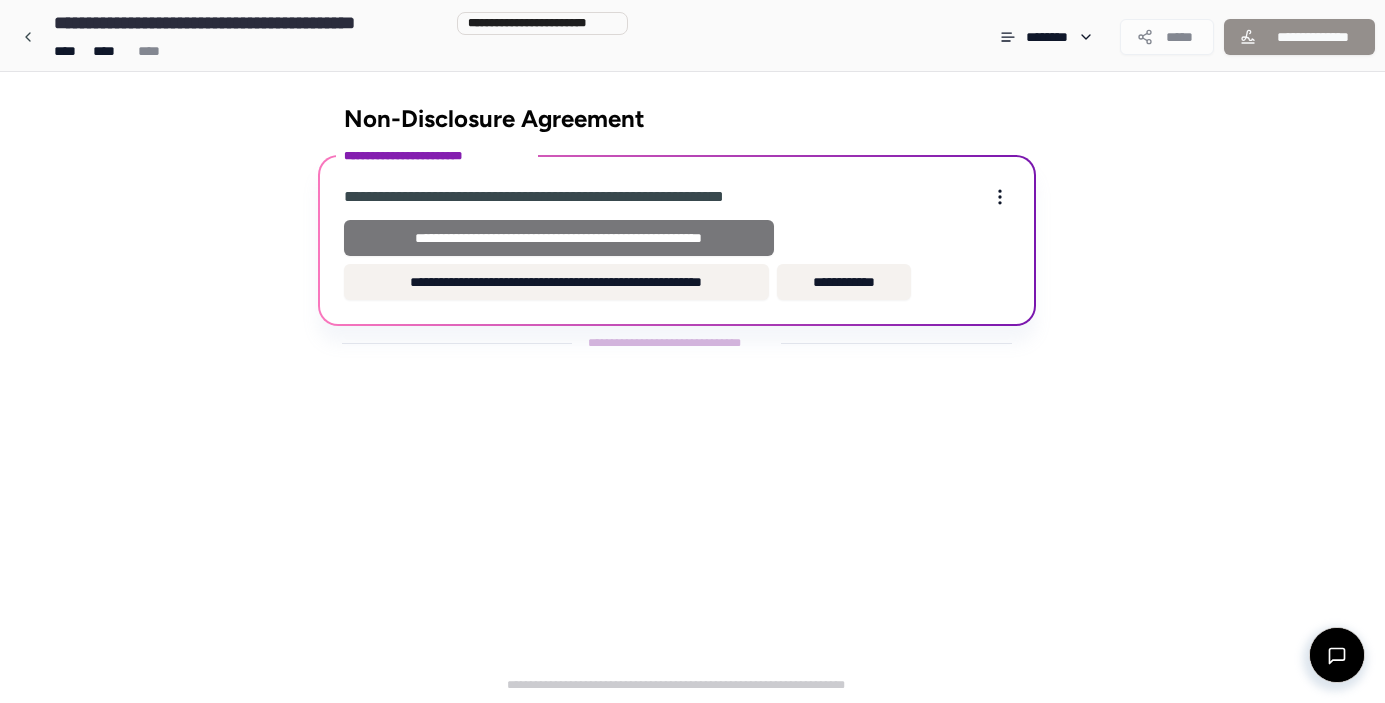 click on "**********" at bounding box center [559, 238] 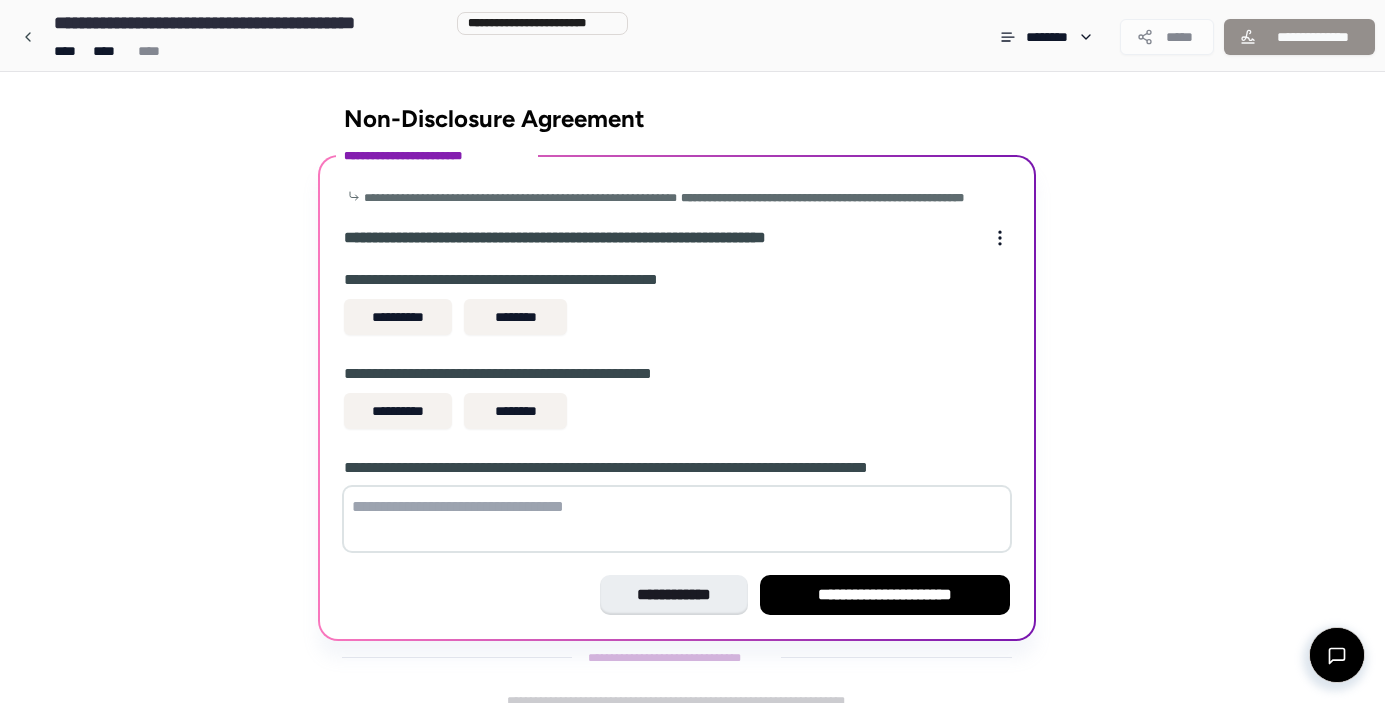 scroll, scrollTop: 33, scrollLeft: 0, axis: vertical 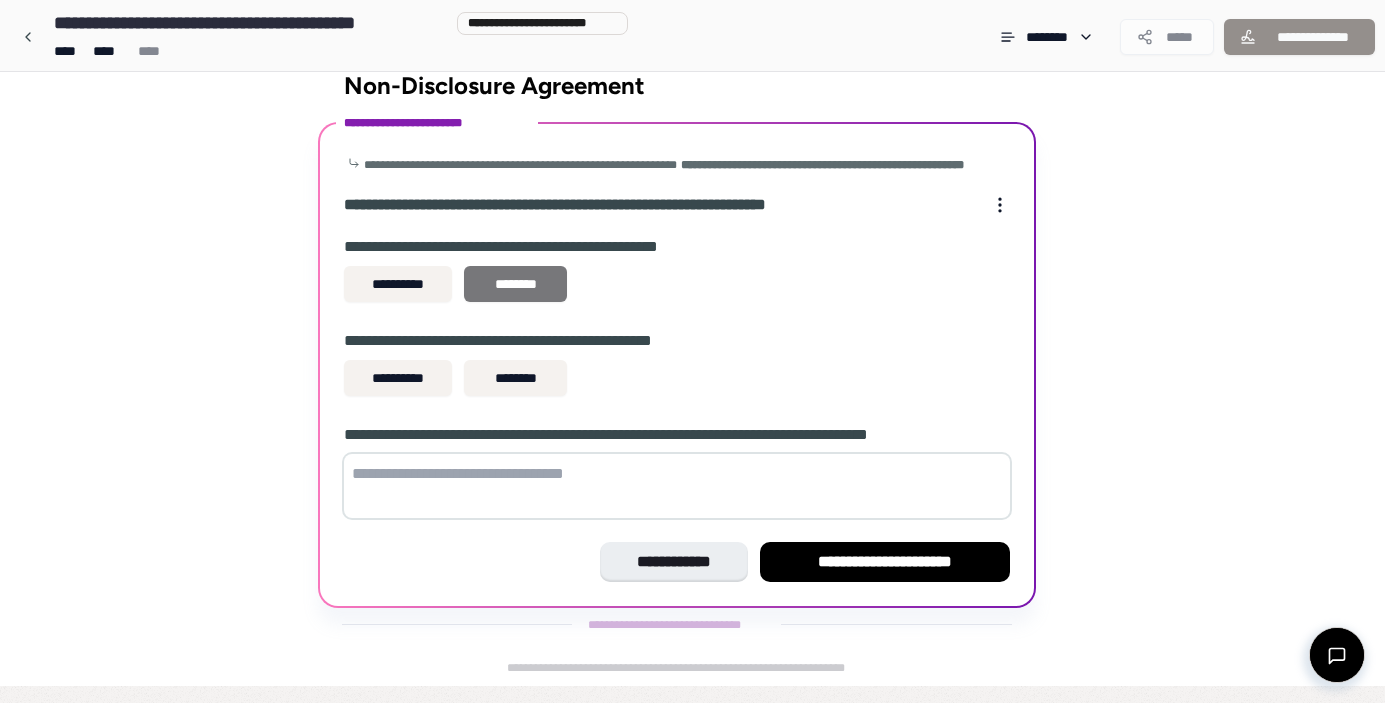click on "********" at bounding box center (515, 284) 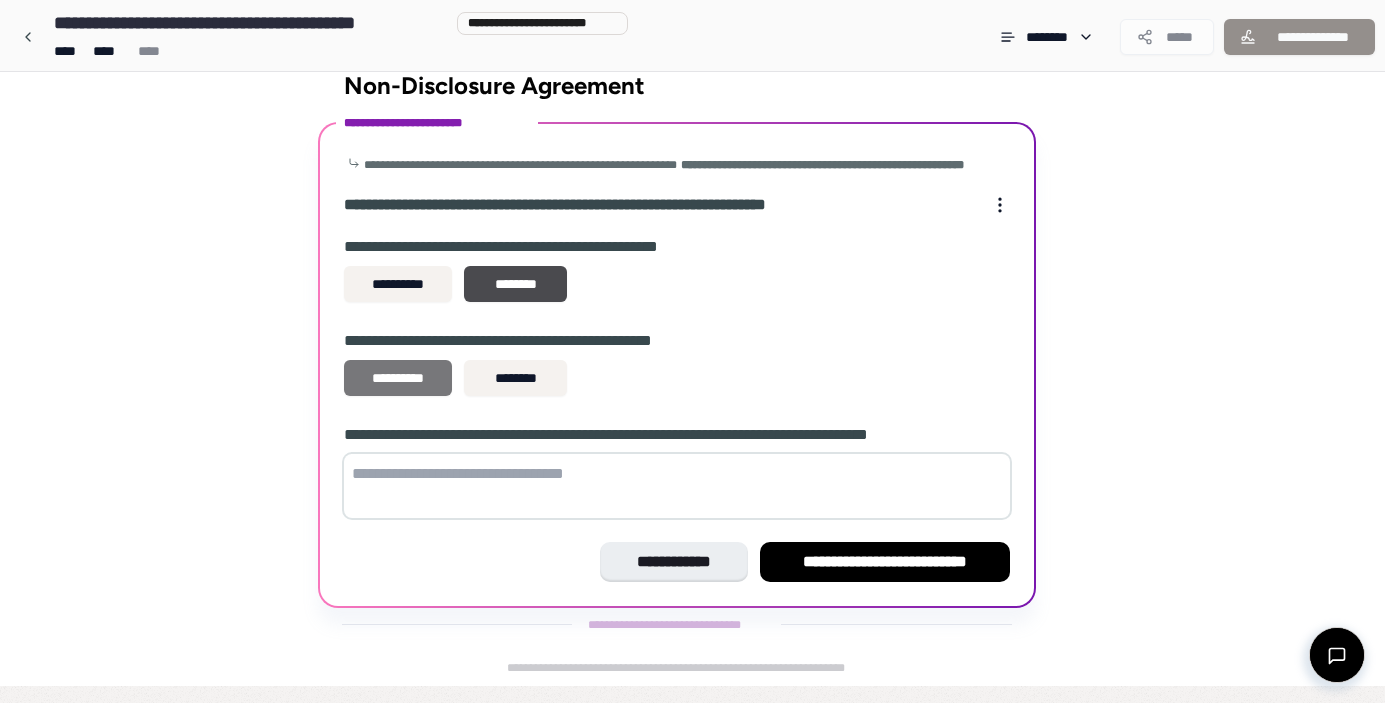 click on "**********" at bounding box center [398, 378] 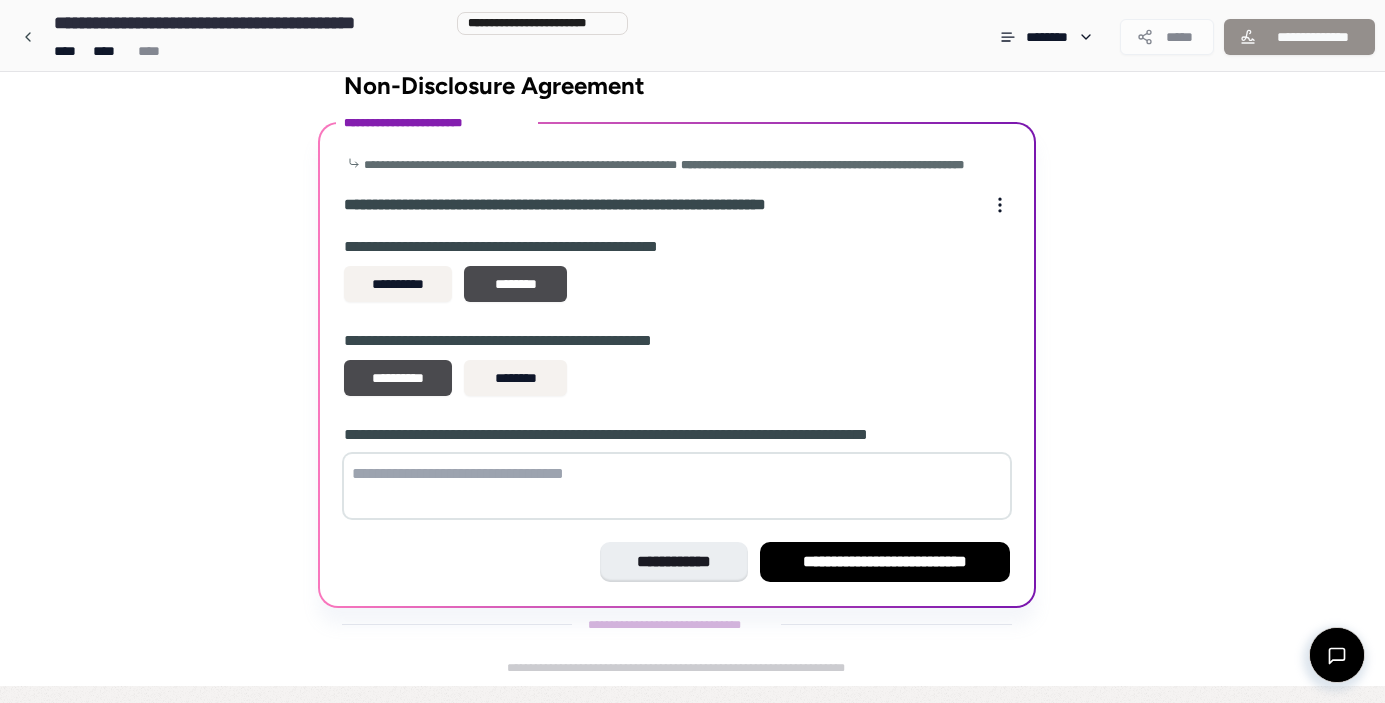 click at bounding box center [677, 486] 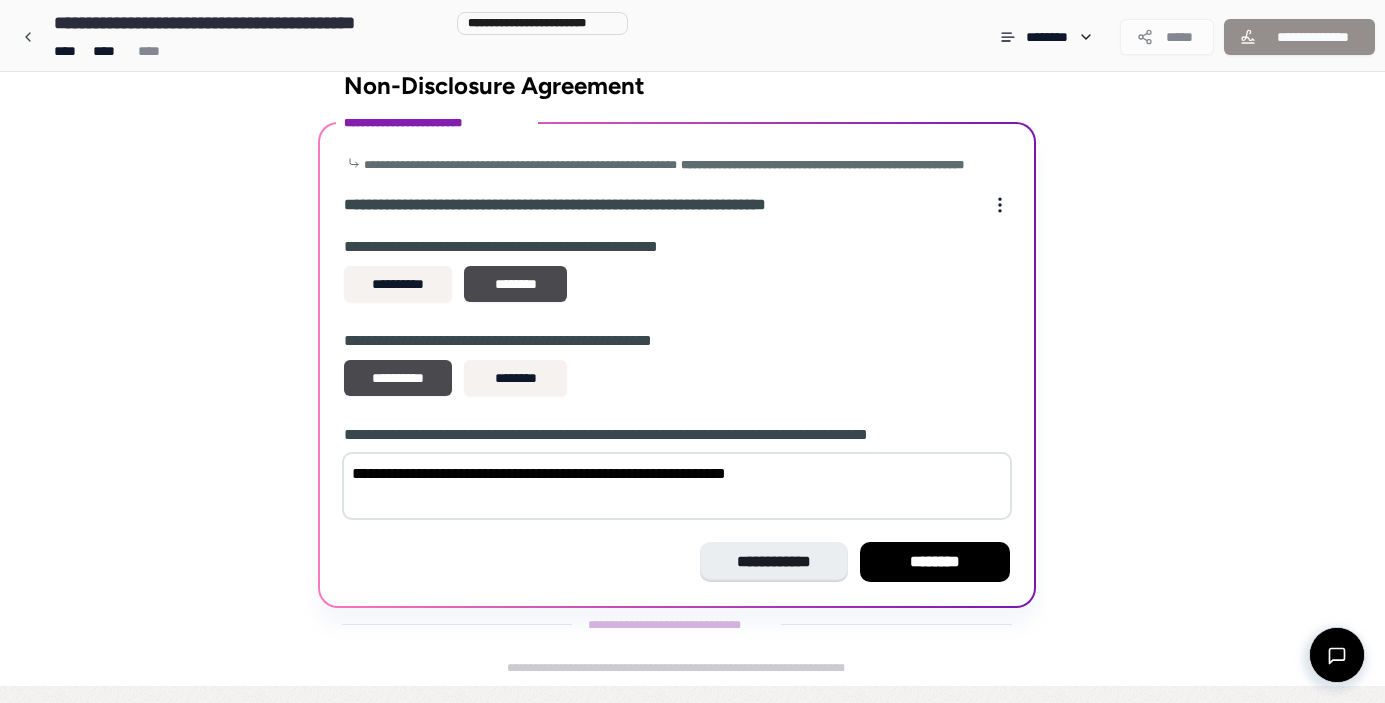 type on "**********" 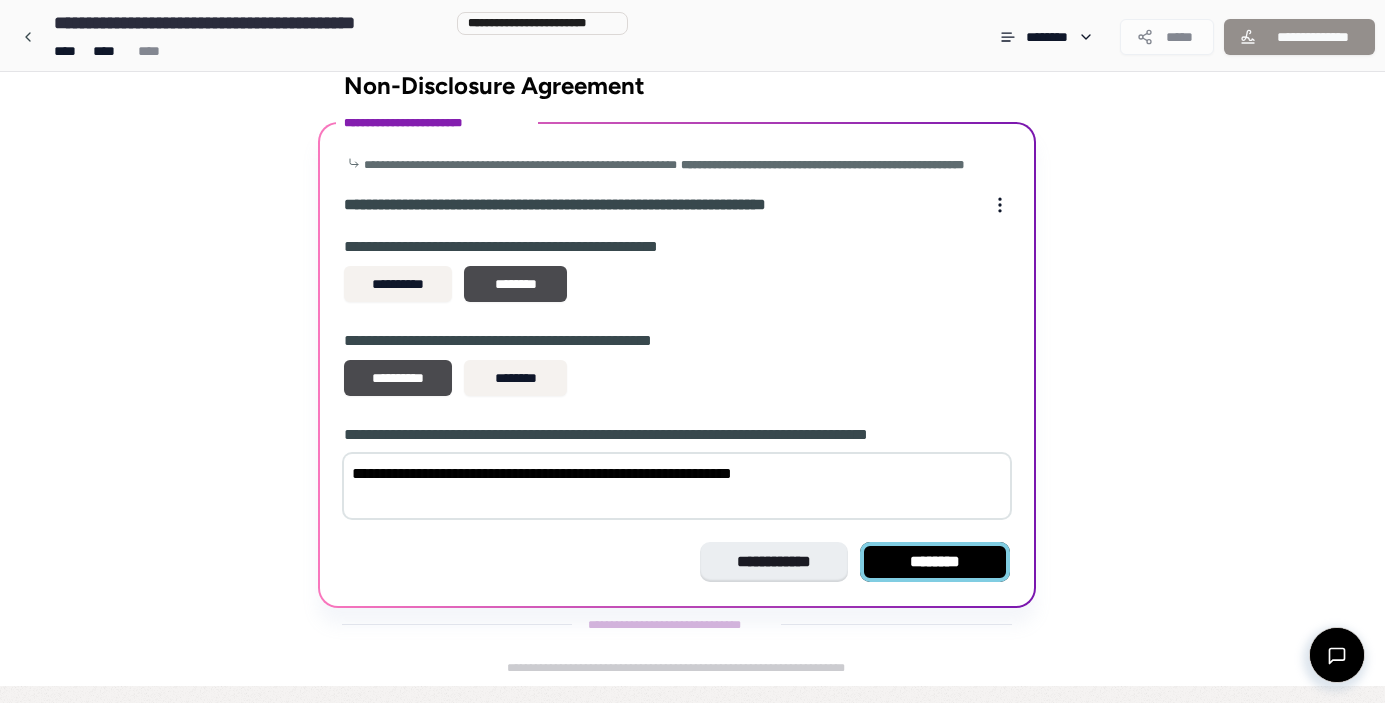 click on "********" at bounding box center (935, 562) 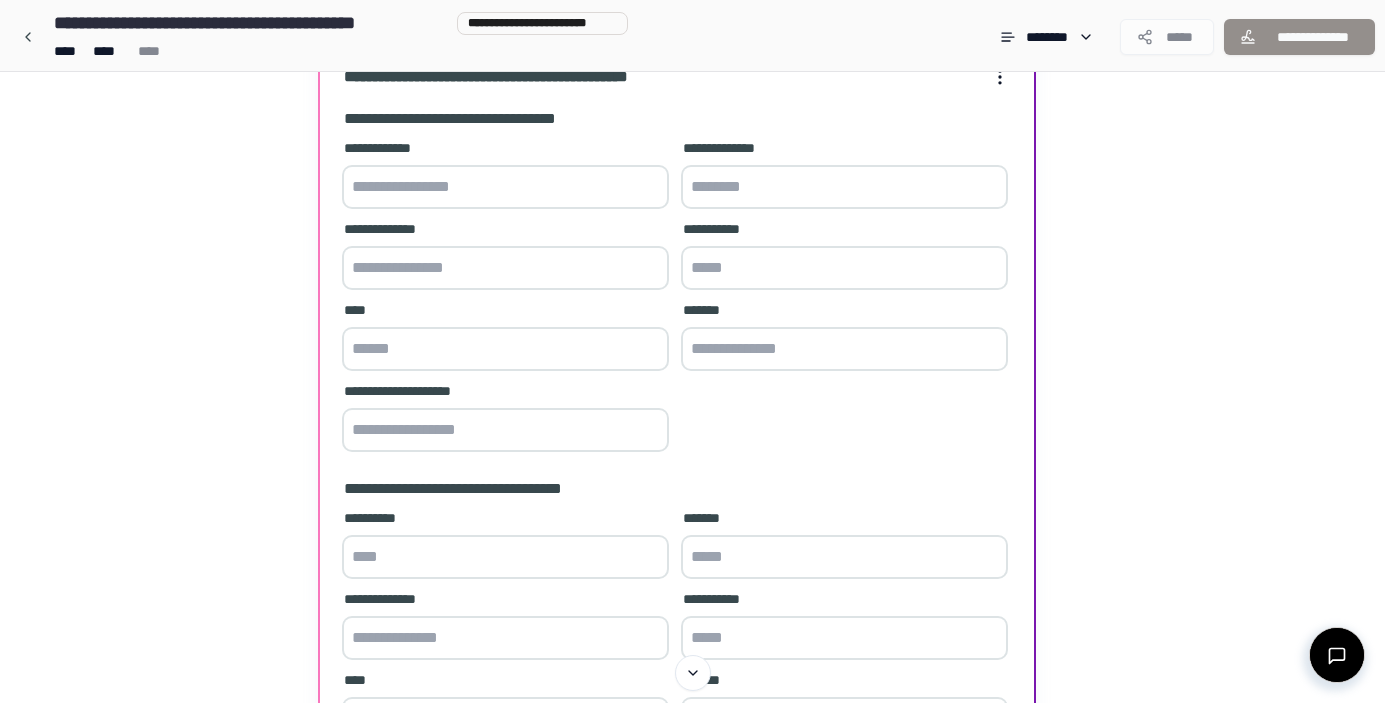 scroll, scrollTop: 0, scrollLeft: 0, axis: both 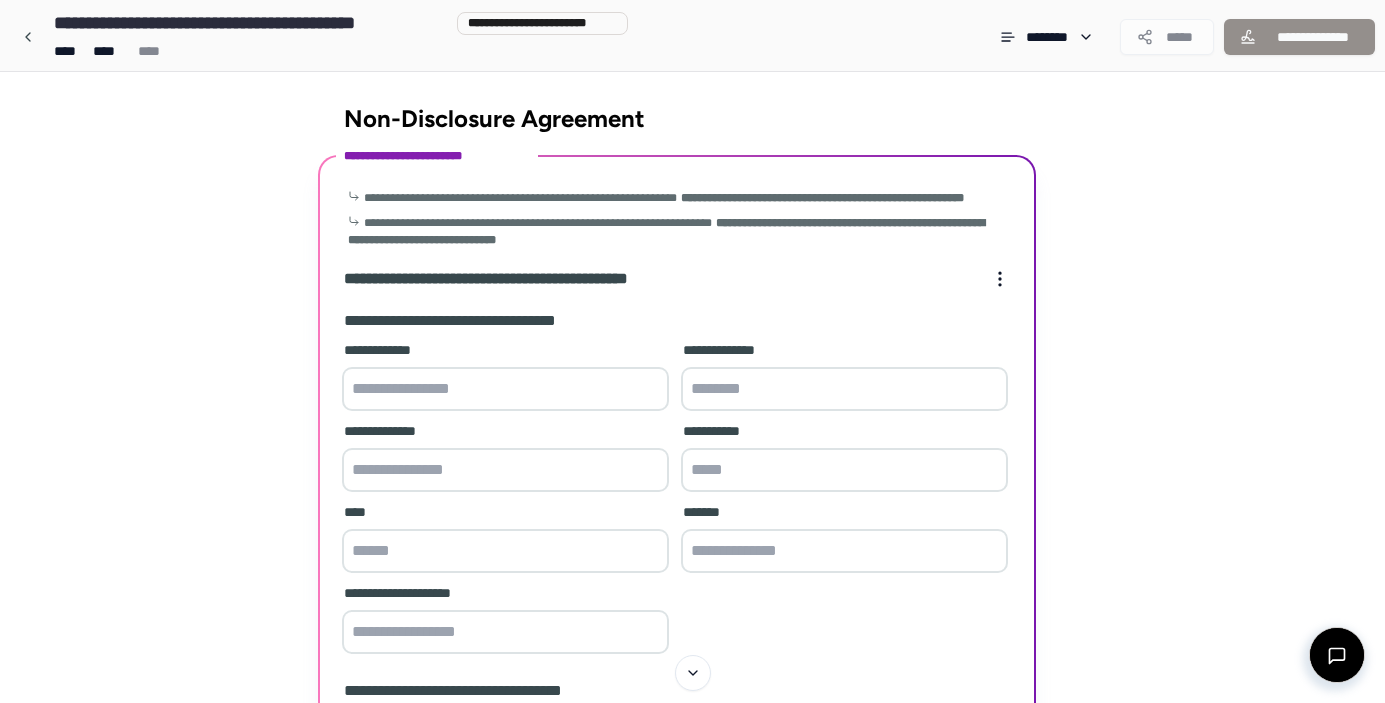 click at bounding box center [505, 389] 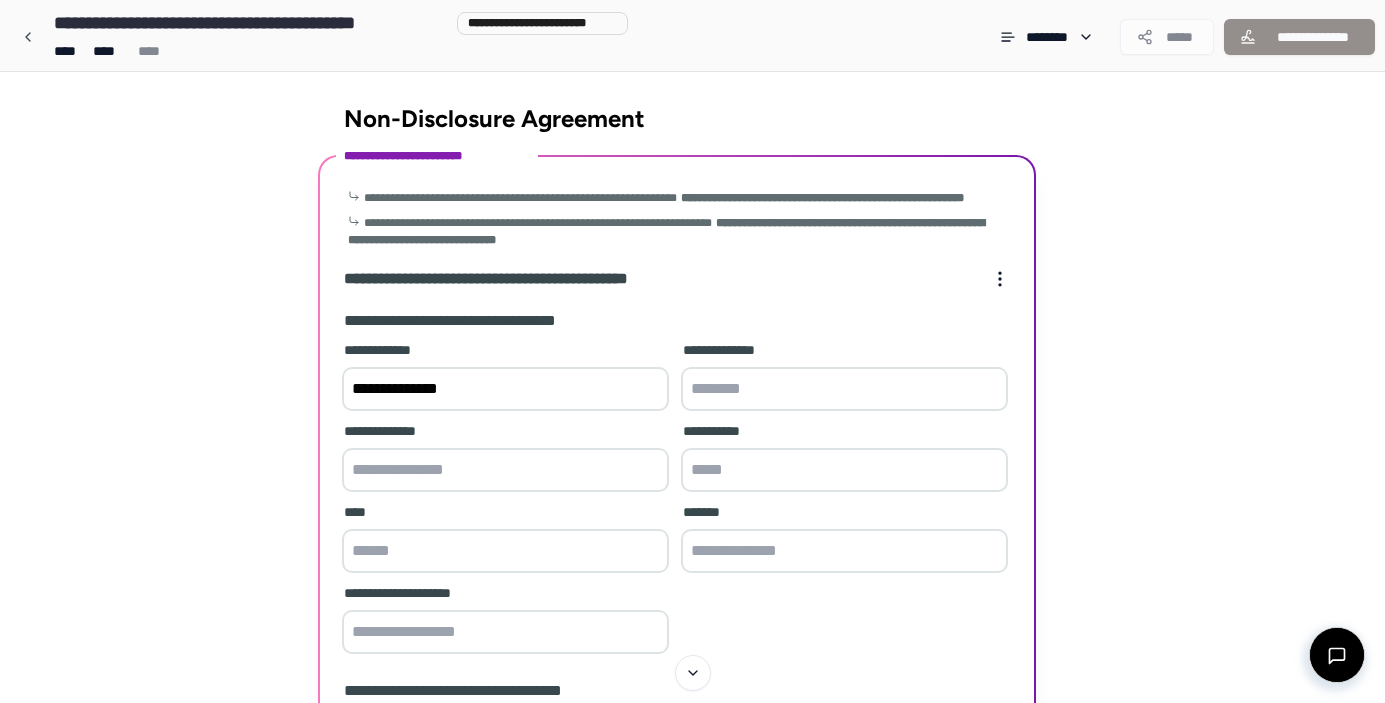 scroll, scrollTop: 46, scrollLeft: 0, axis: vertical 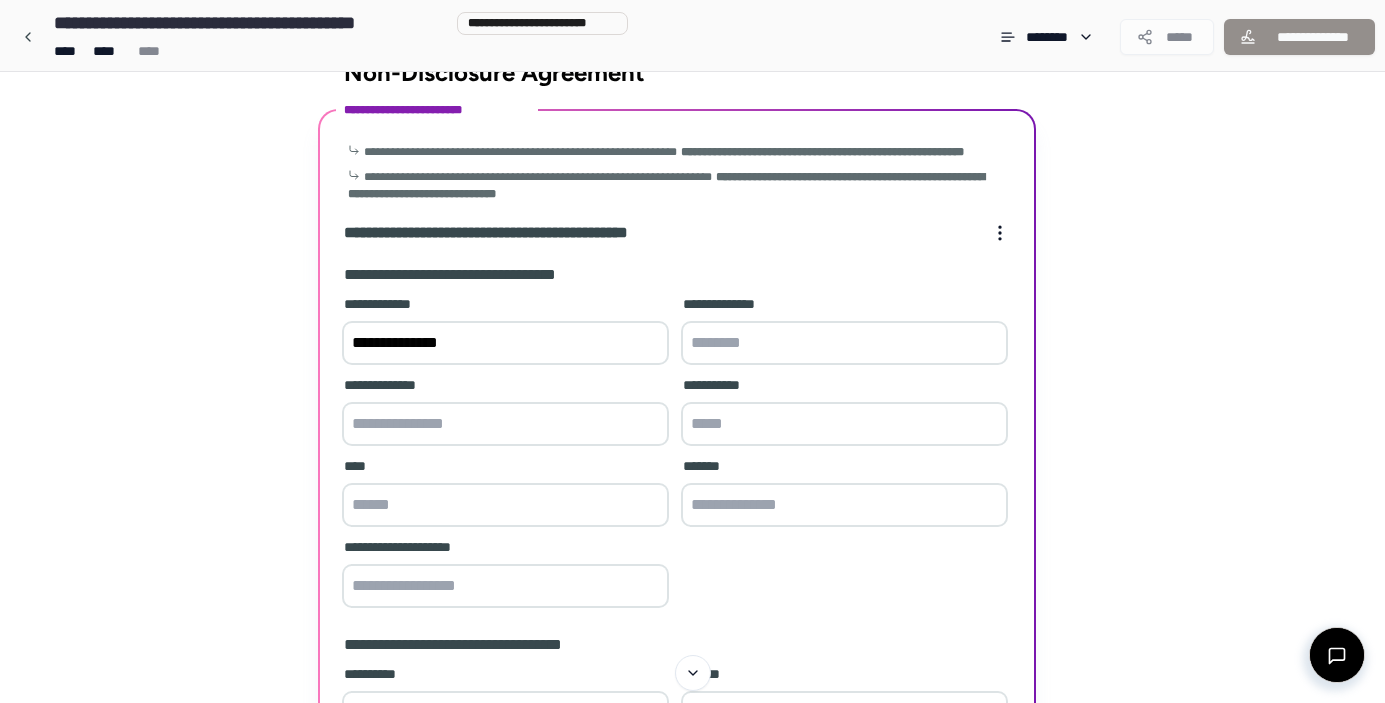 click on "**********" at bounding box center [505, 343] 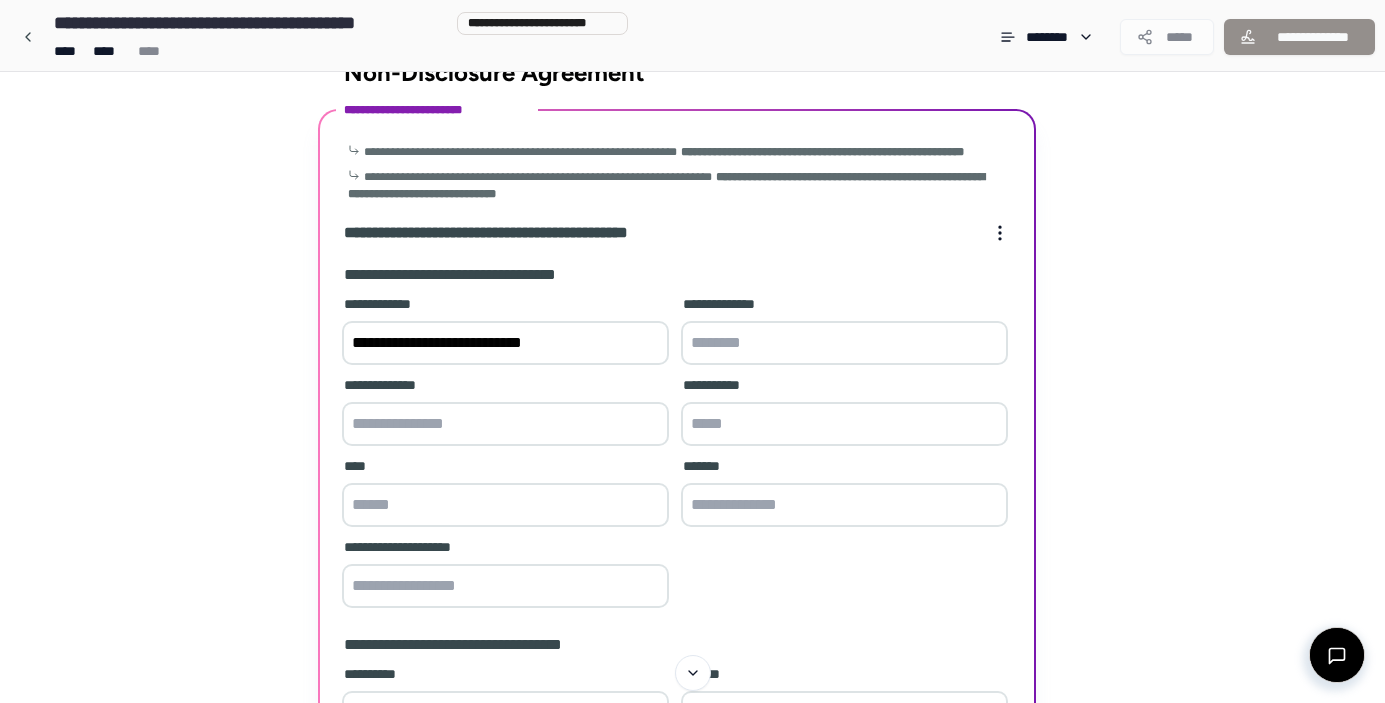 type on "**********" 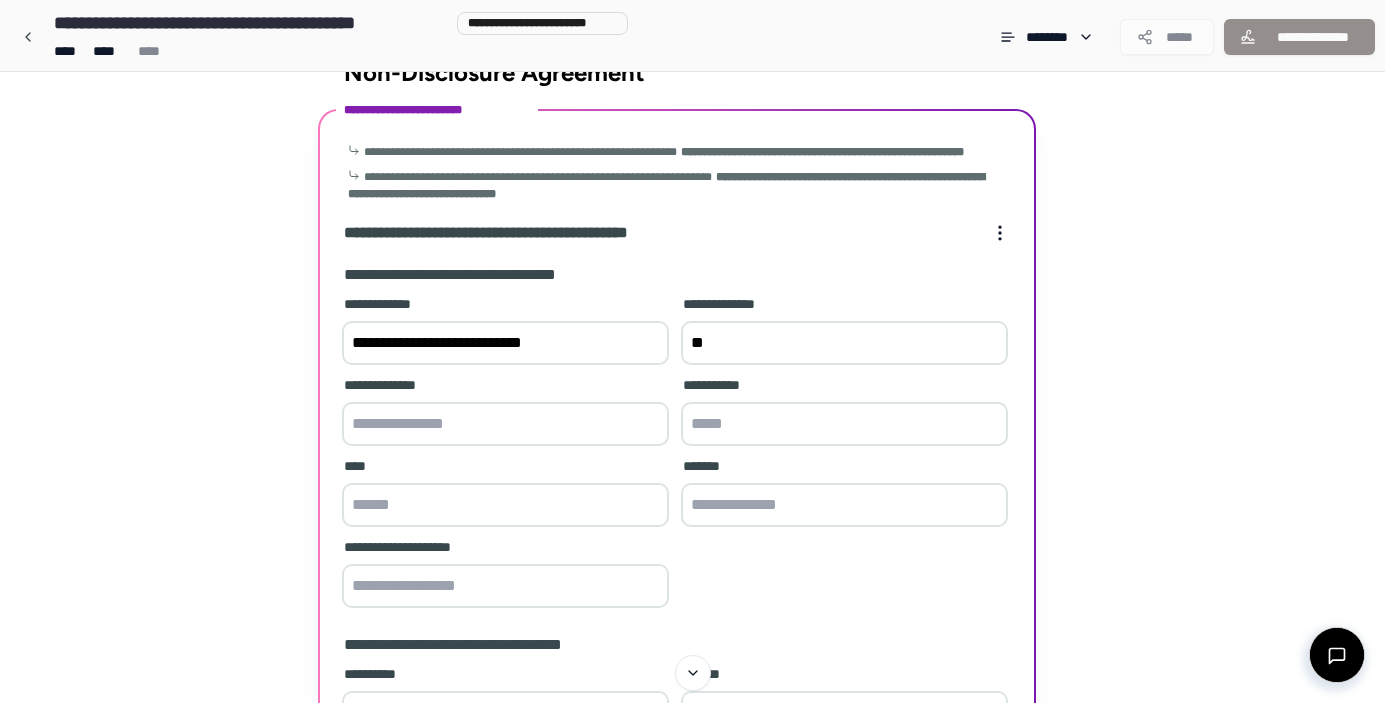 type on "*" 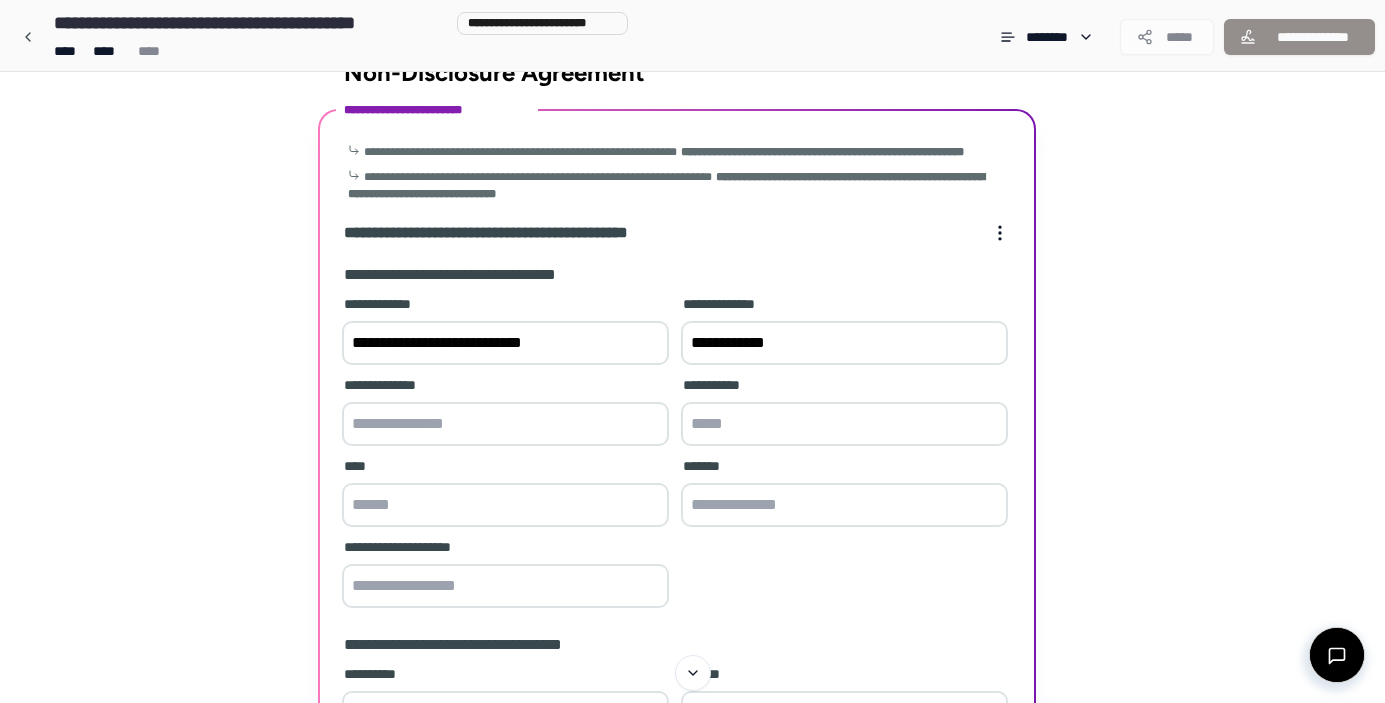 type on "**********" 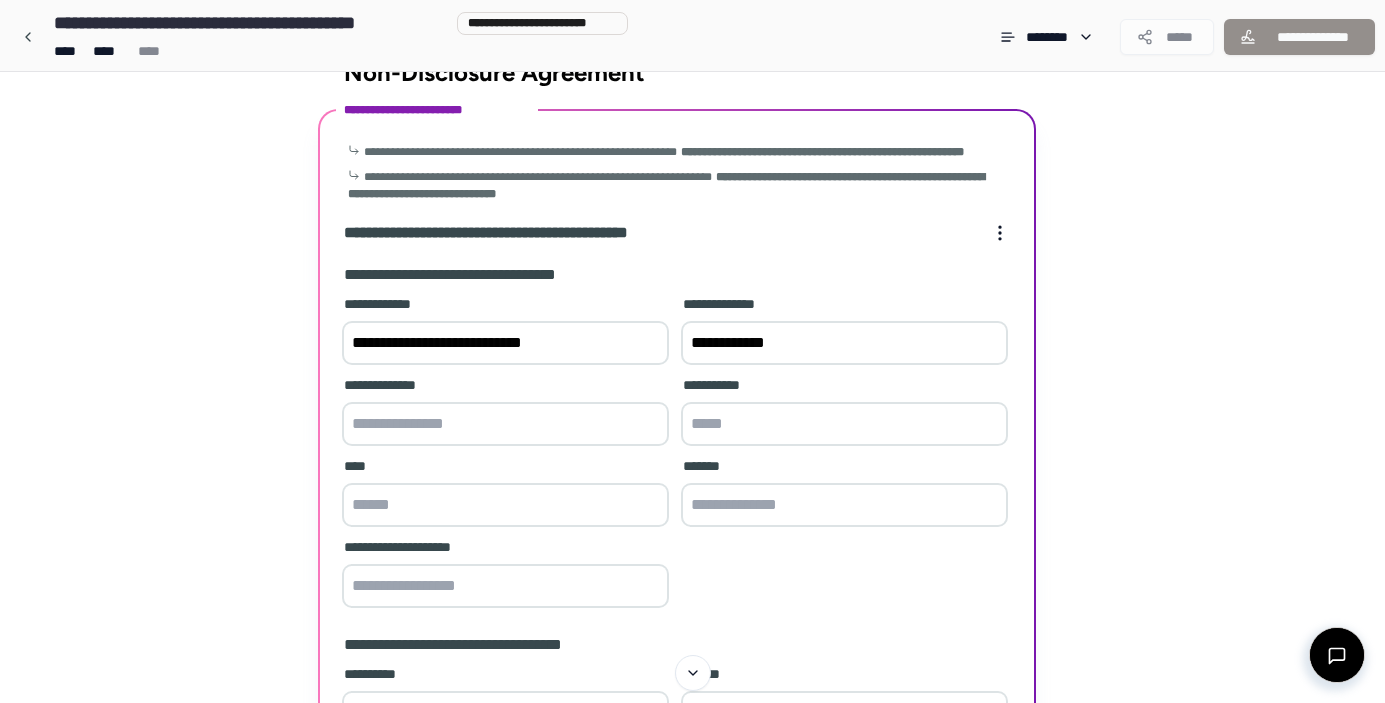 click at bounding box center [505, 424] 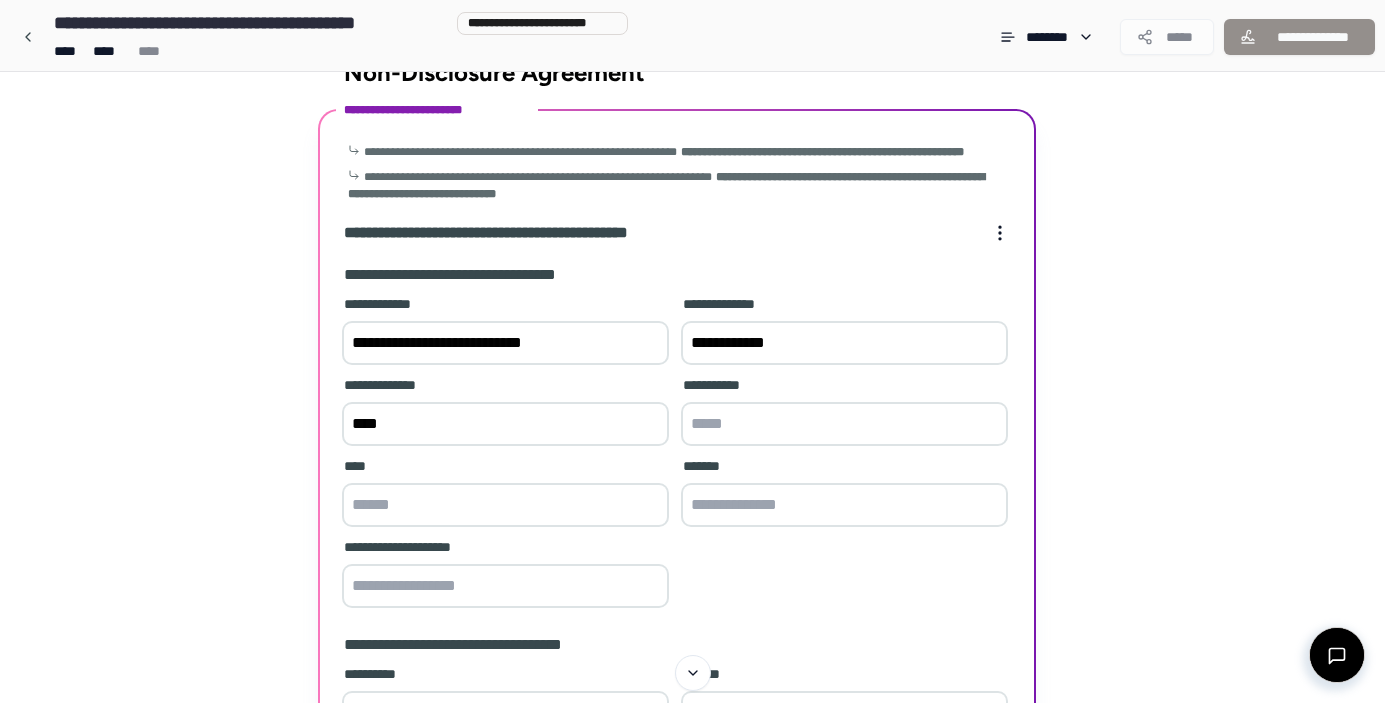 type on "****" 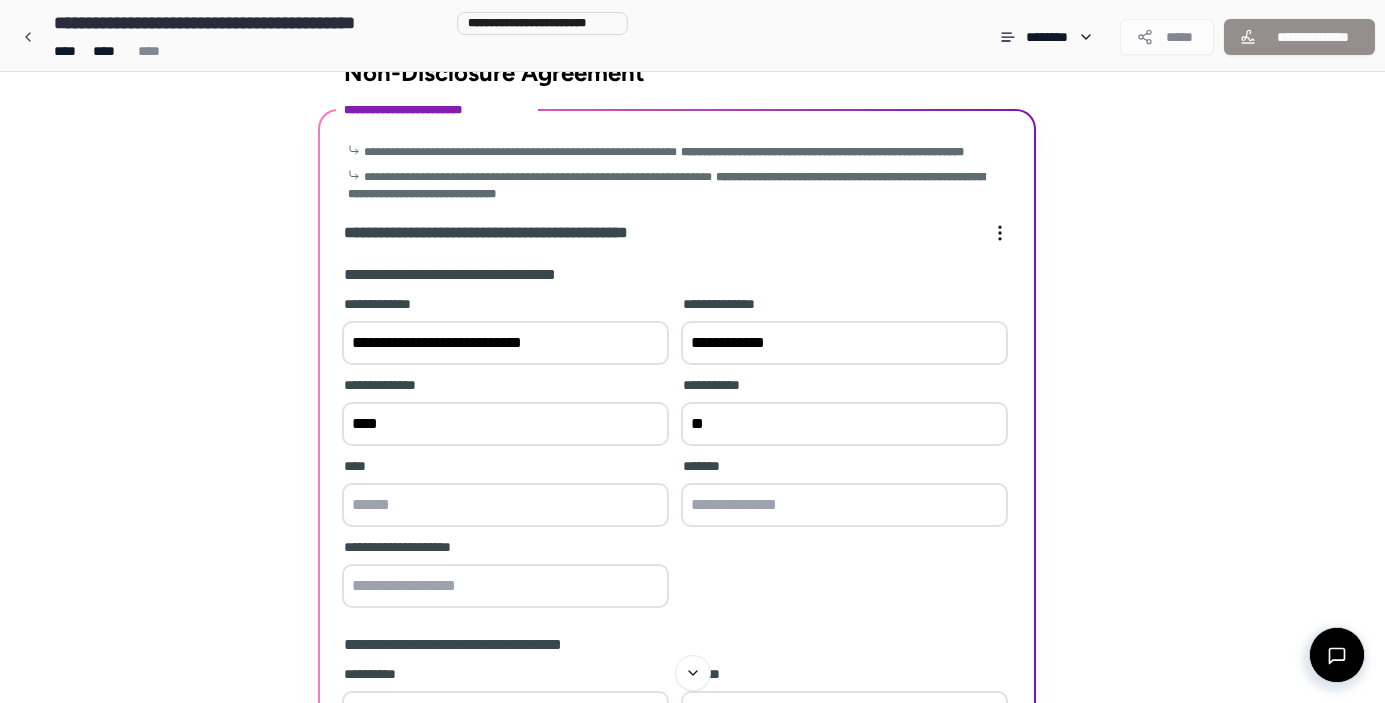 type on "*" 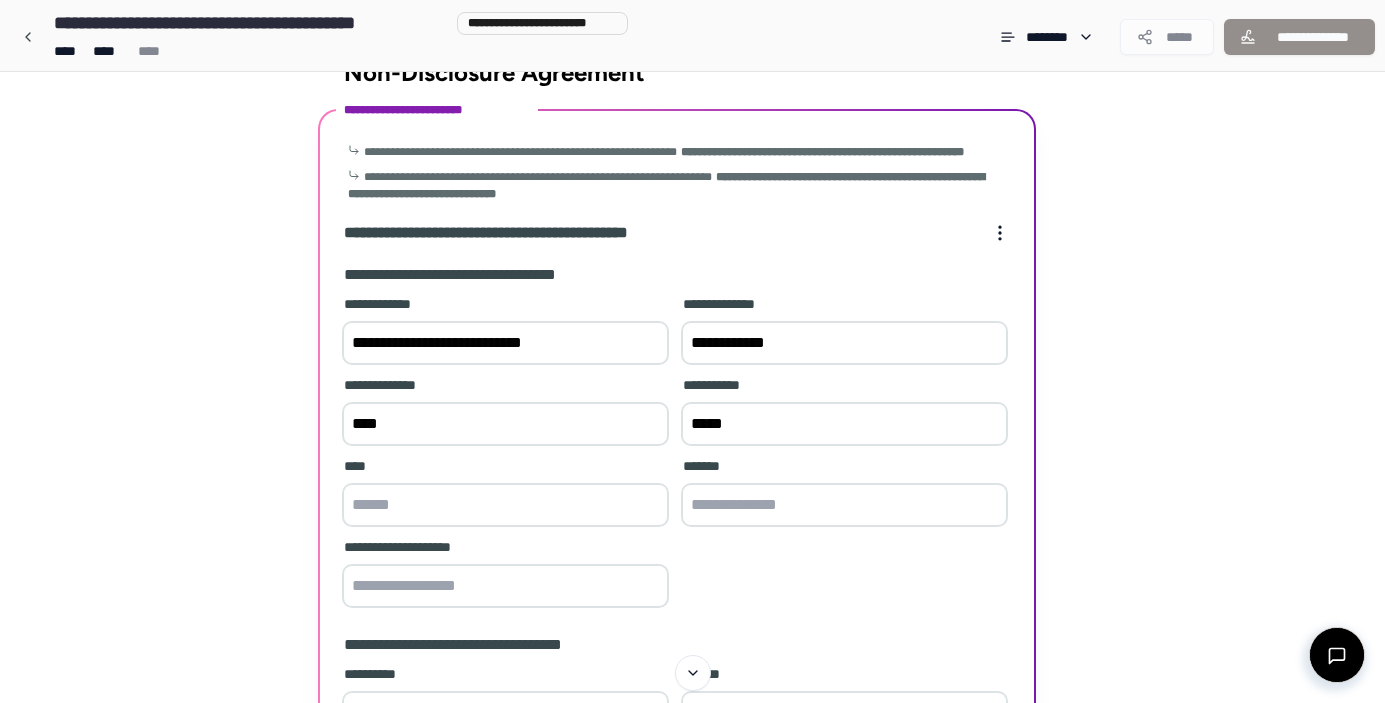 type on "*****" 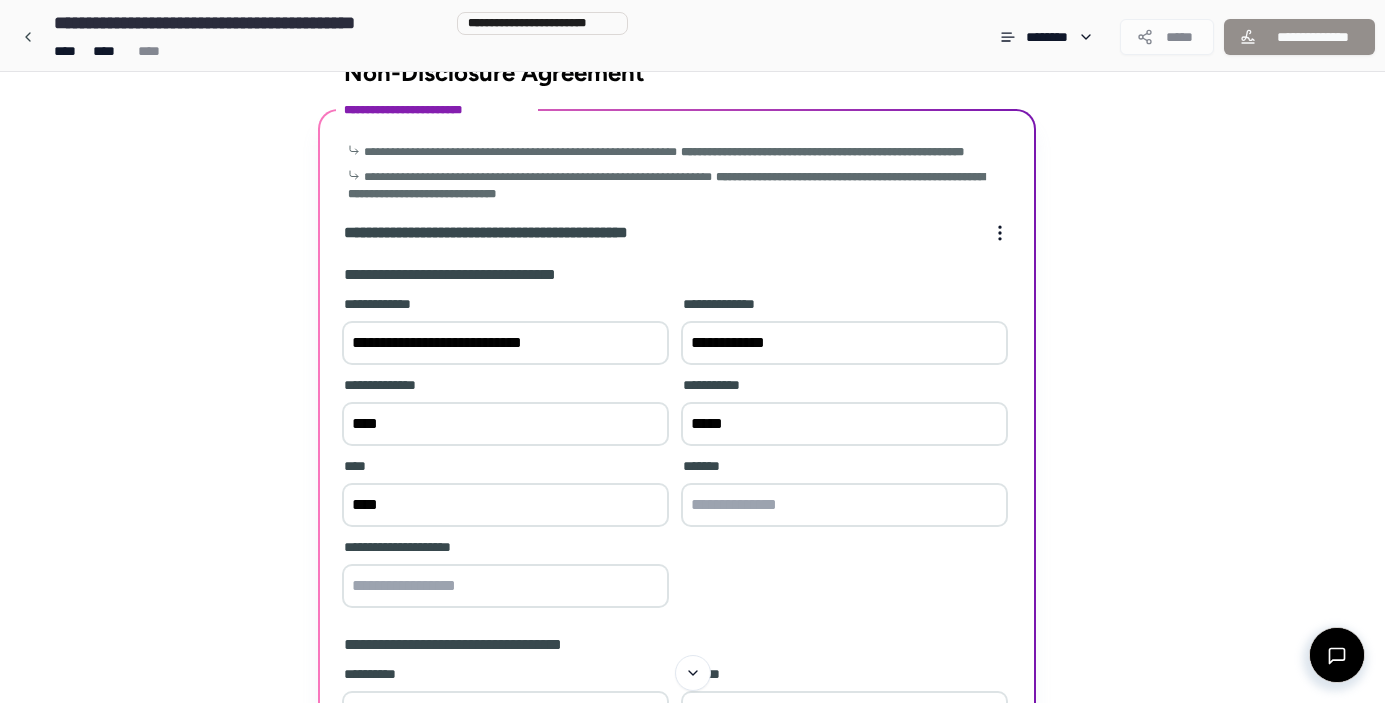 type on "****" 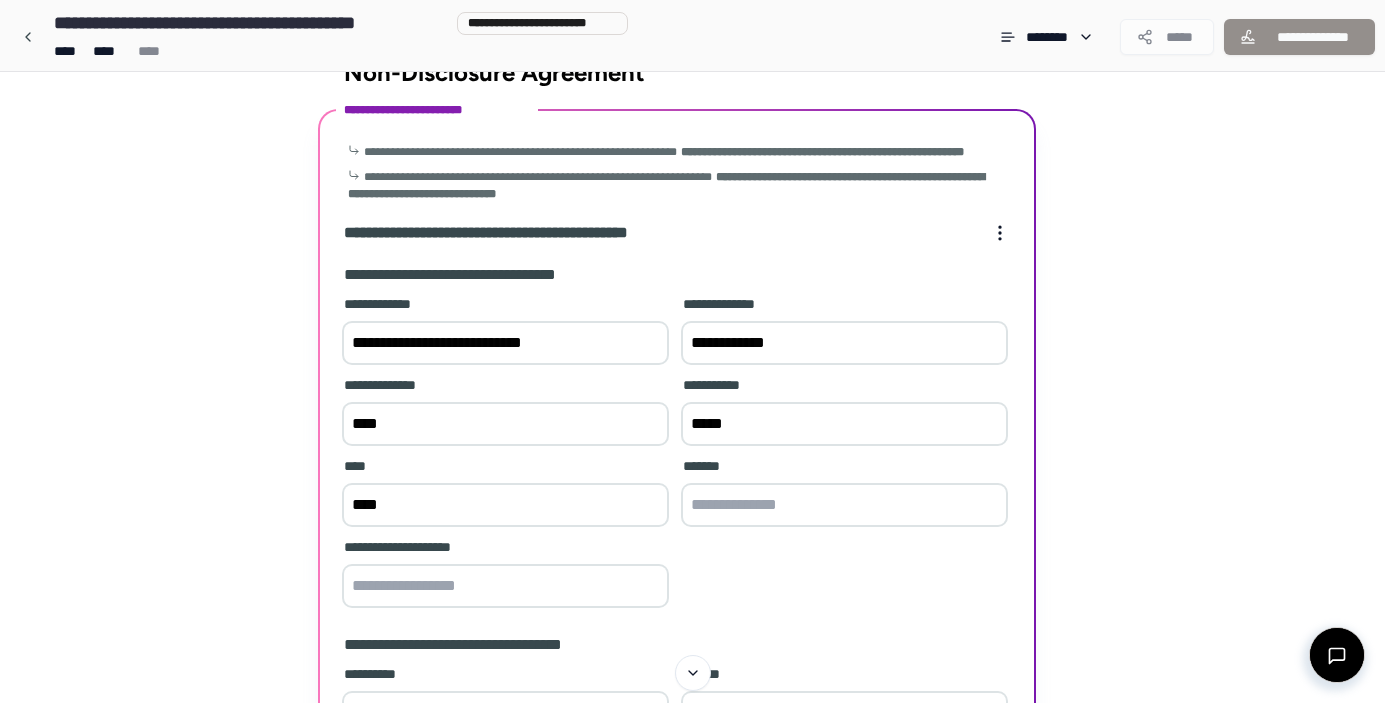 type on "*" 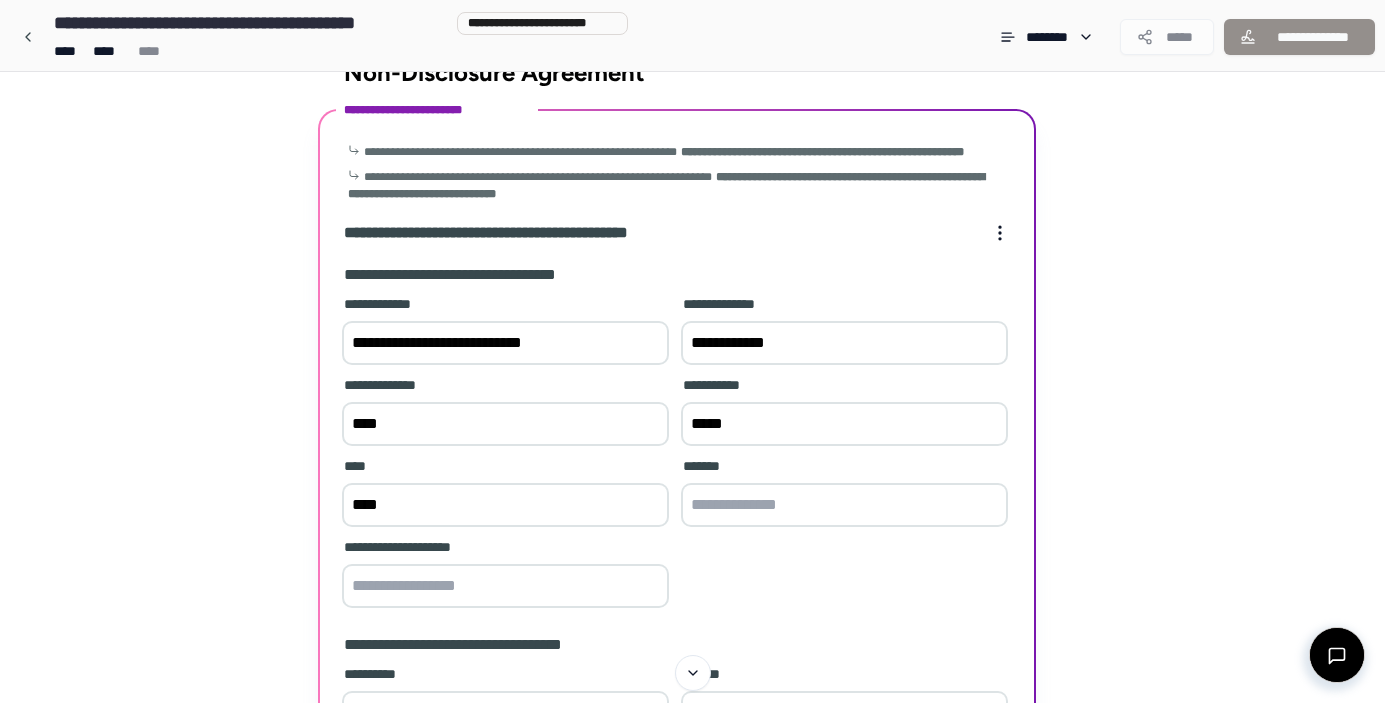 type on "*" 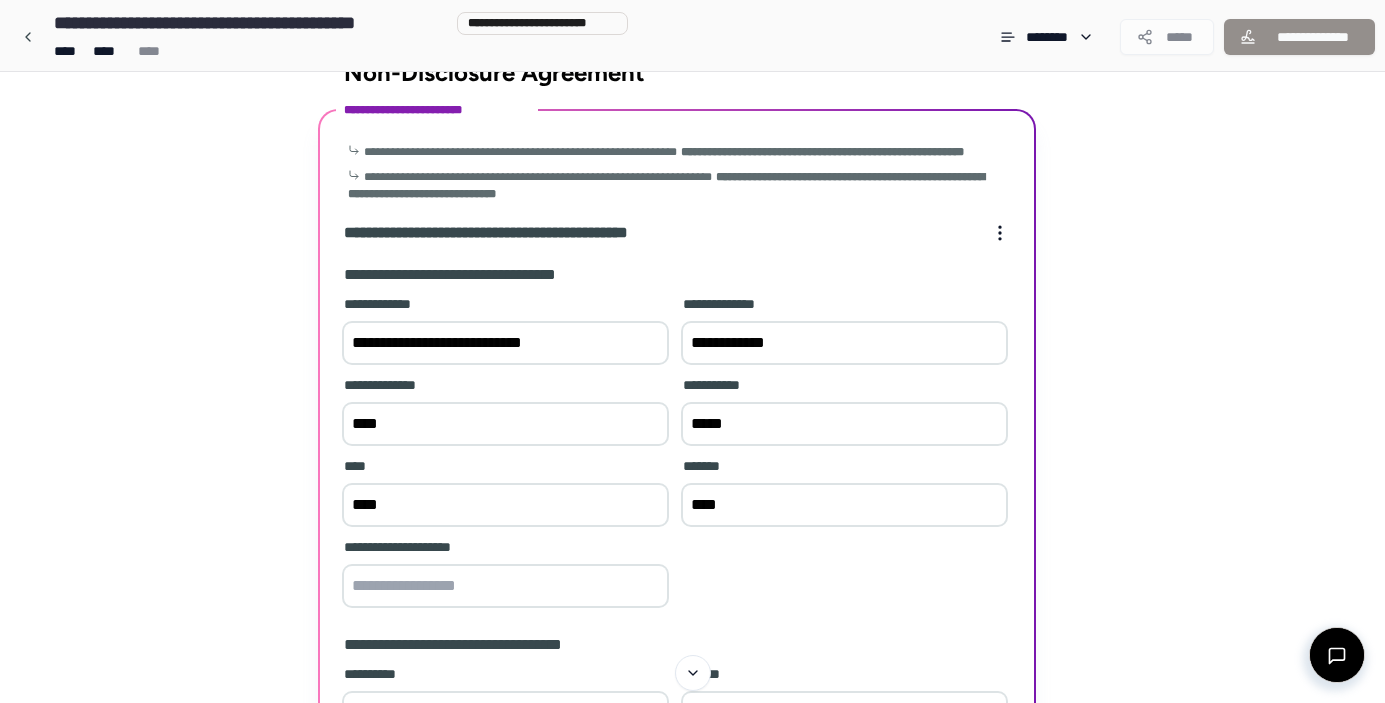 type on "****" 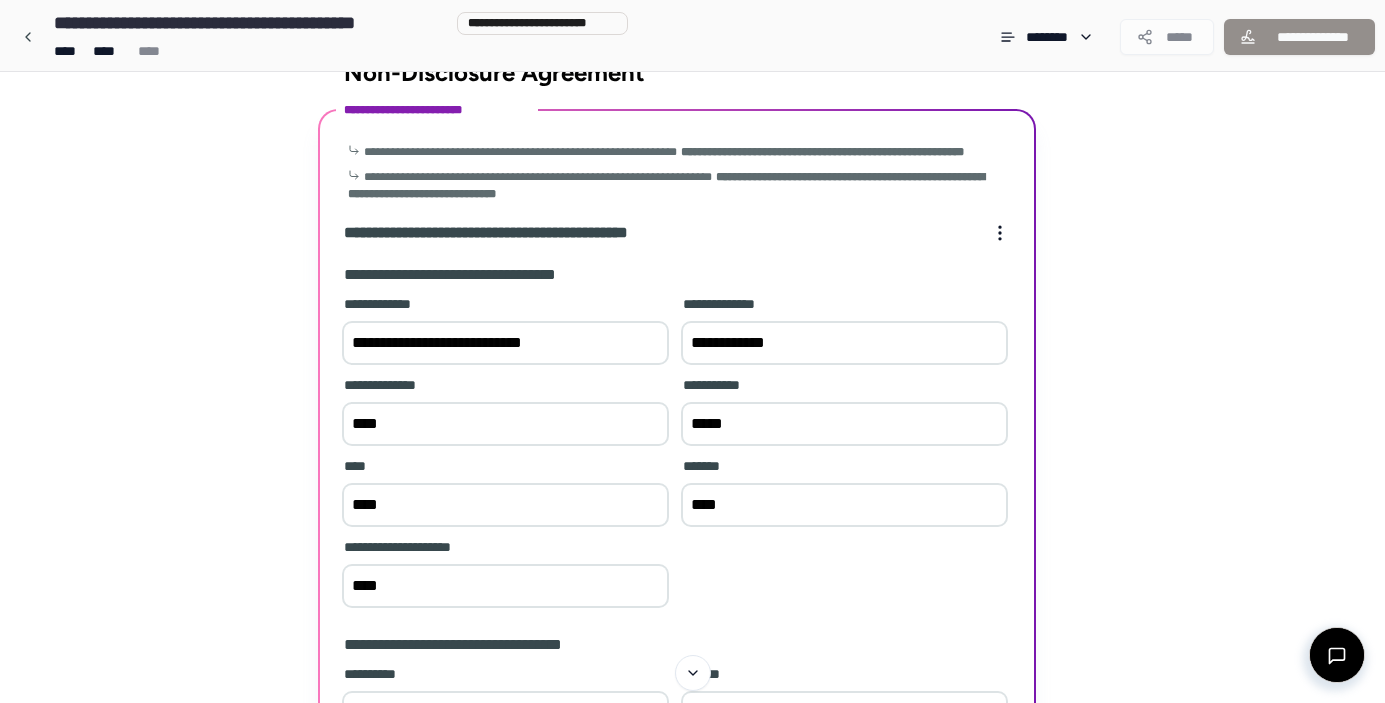 type on "****" 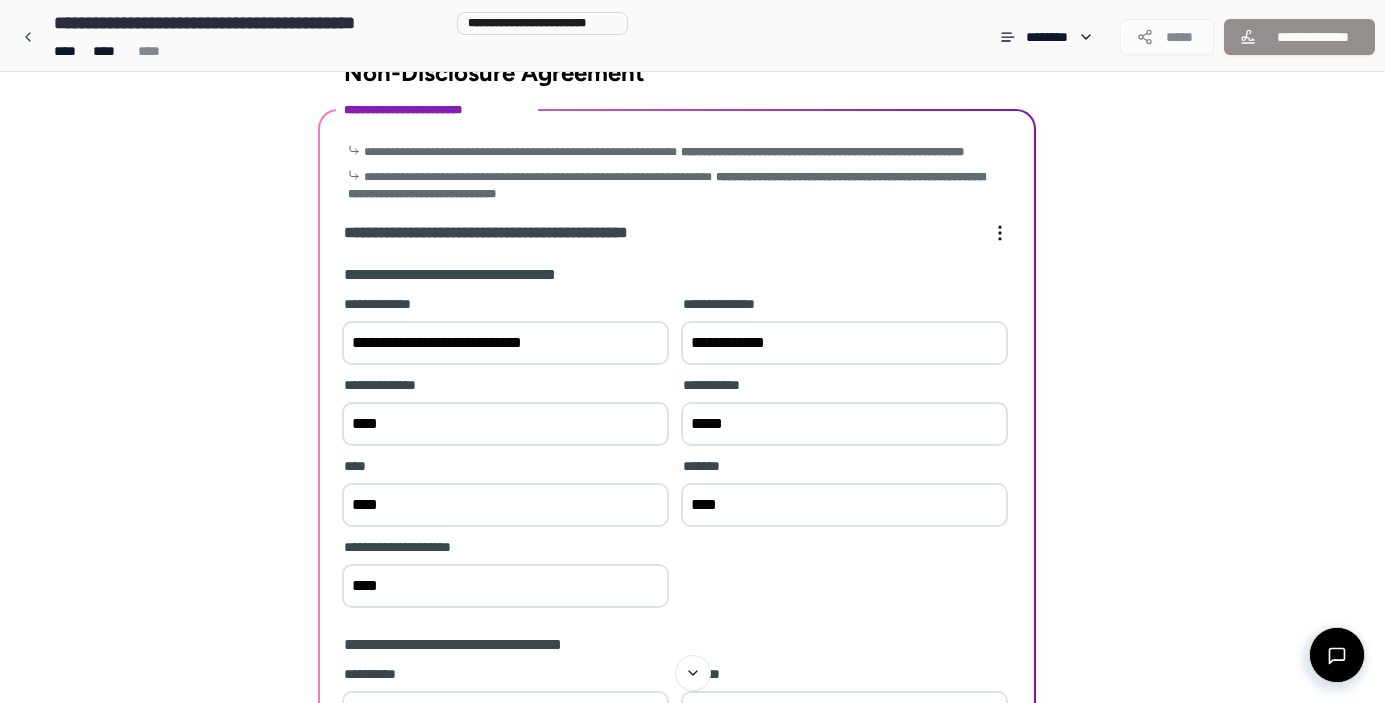 click on "**********" at bounding box center (692, 544) 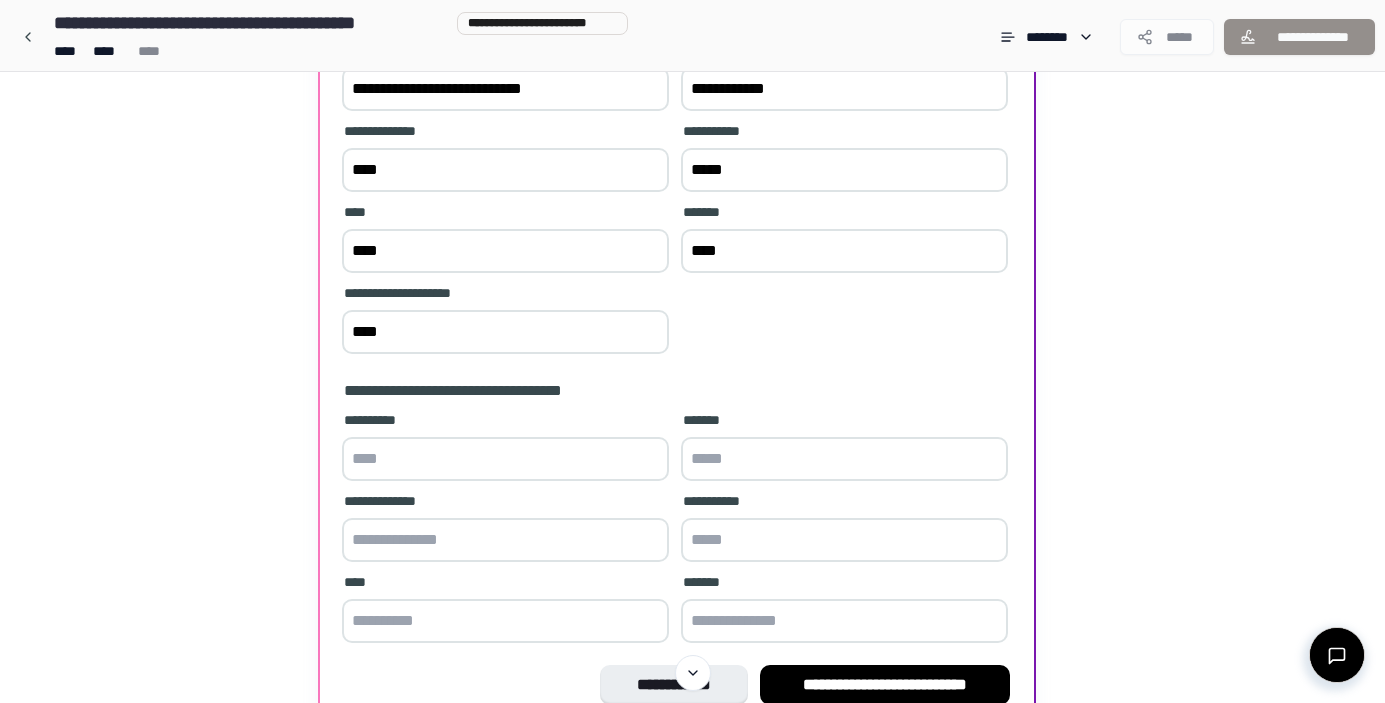 scroll, scrollTop: 304, scrollLeft: 0, axis: vertical 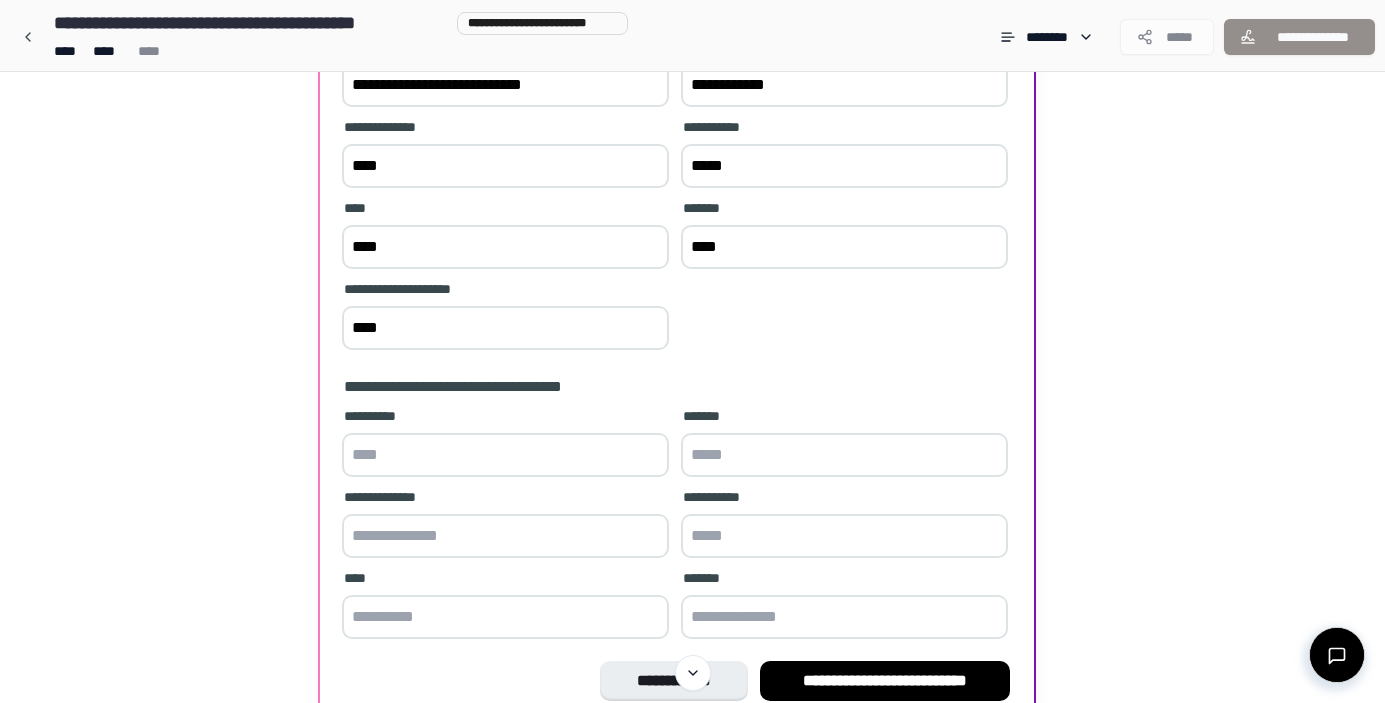click at bounding box center (505, 455) 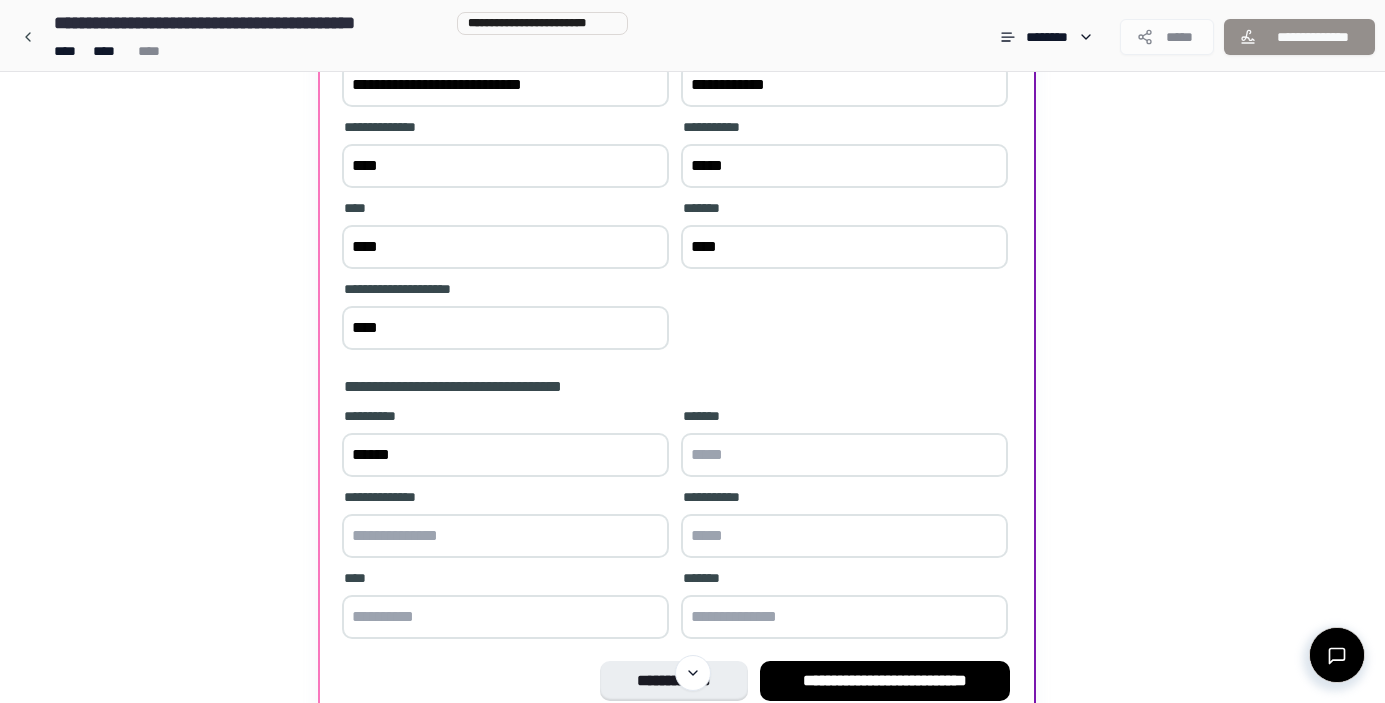 type on "******" 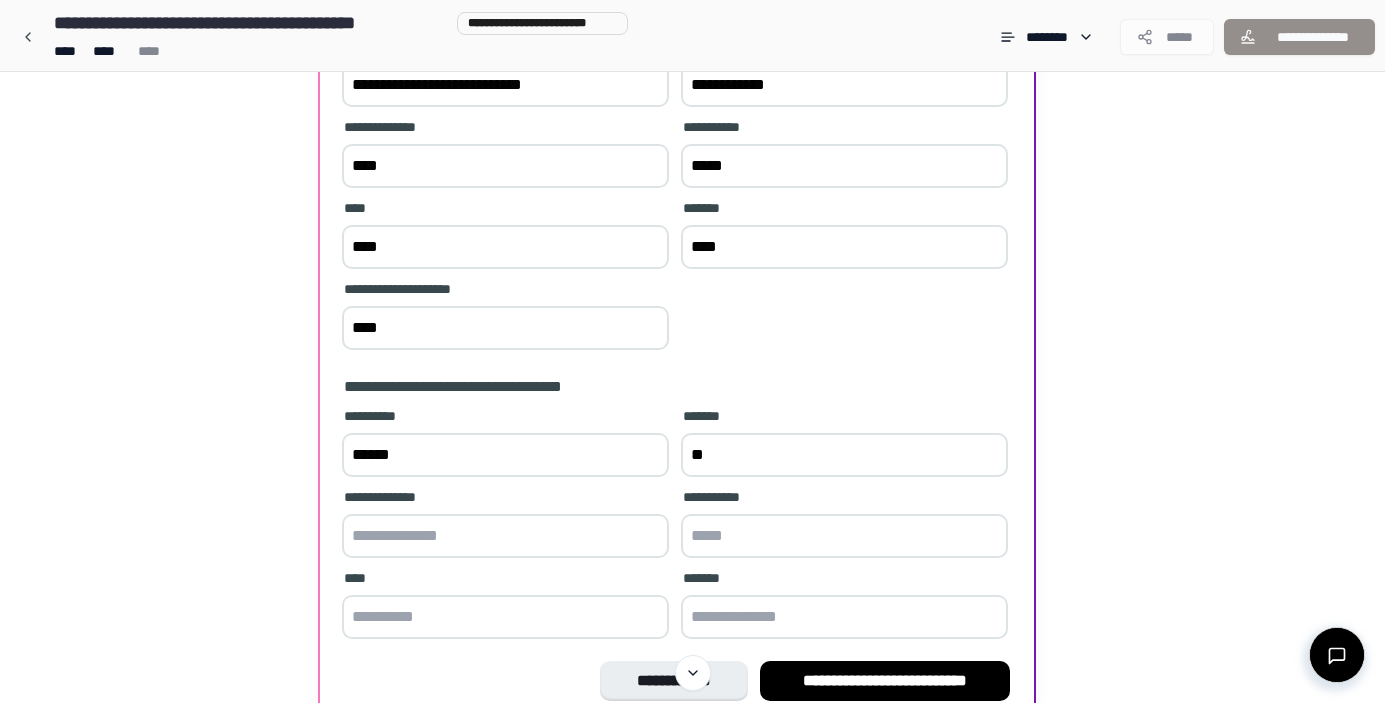 type on "*" 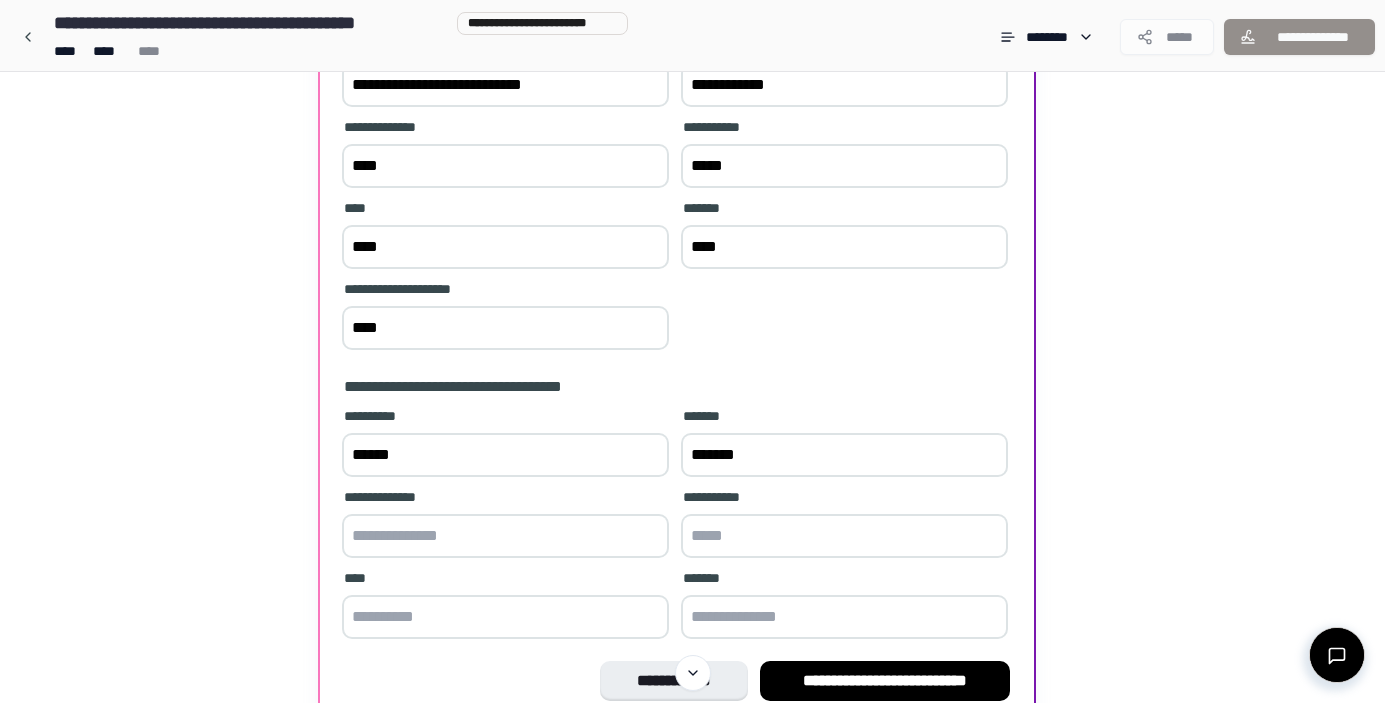 type on "*******" 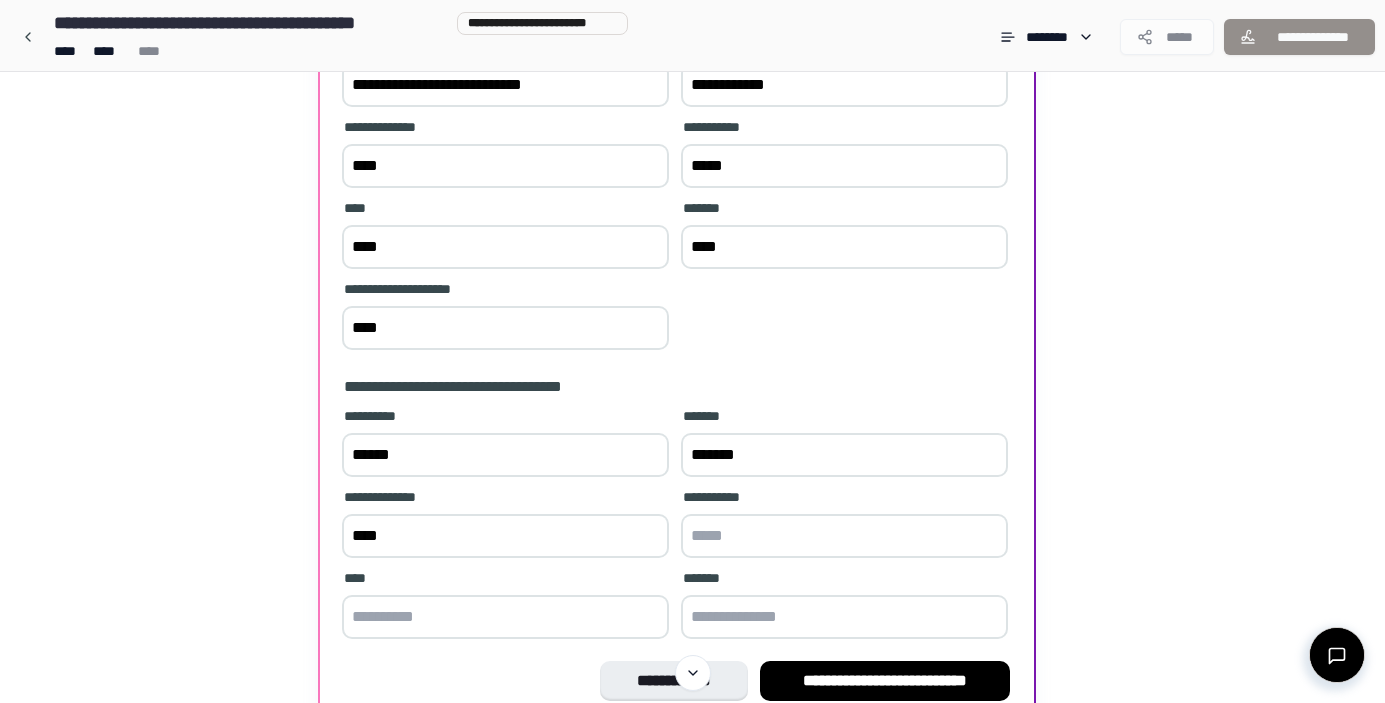type on "****" 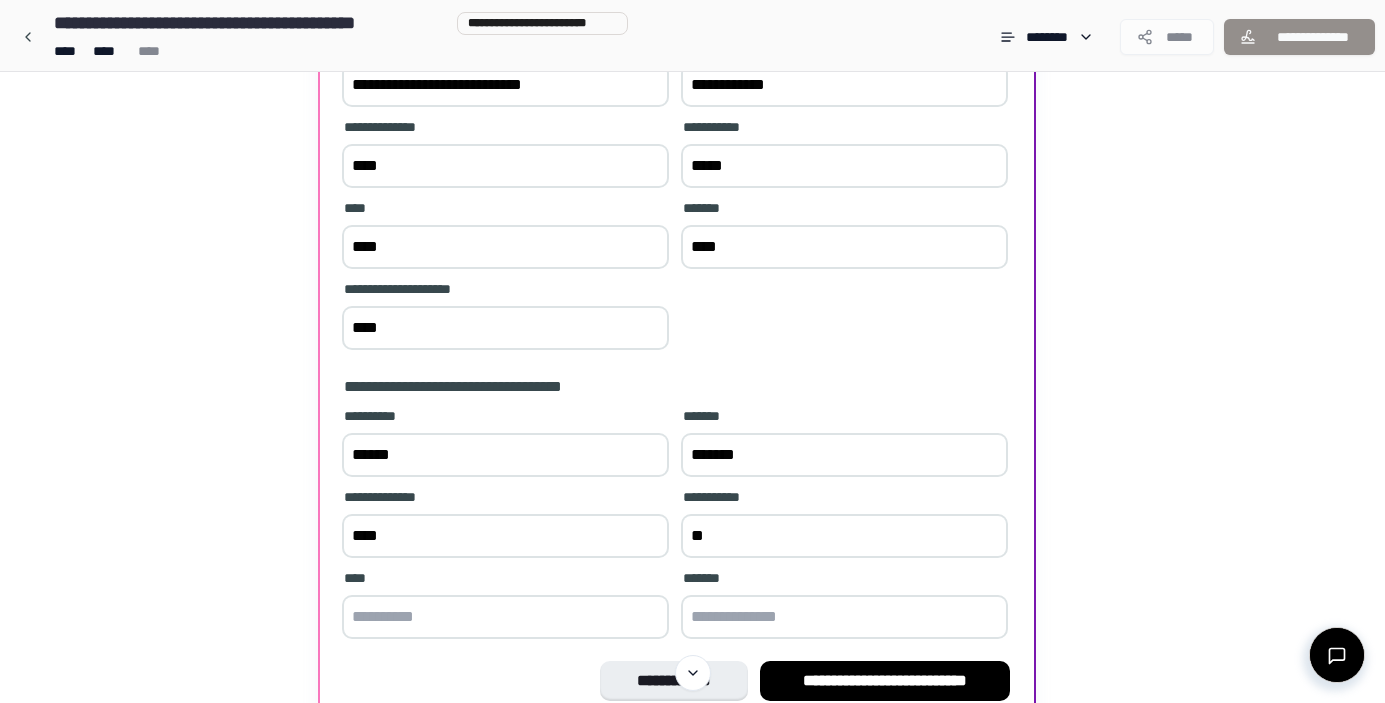 type on "*" 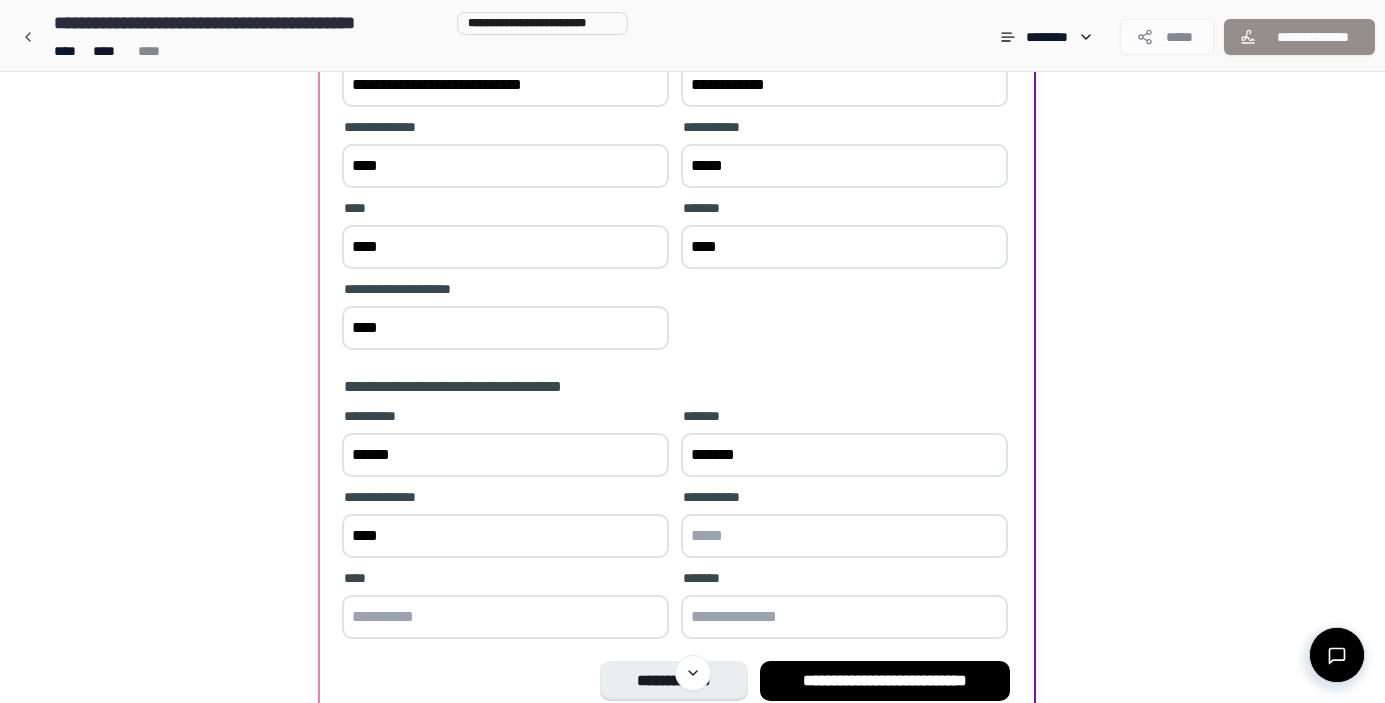 type 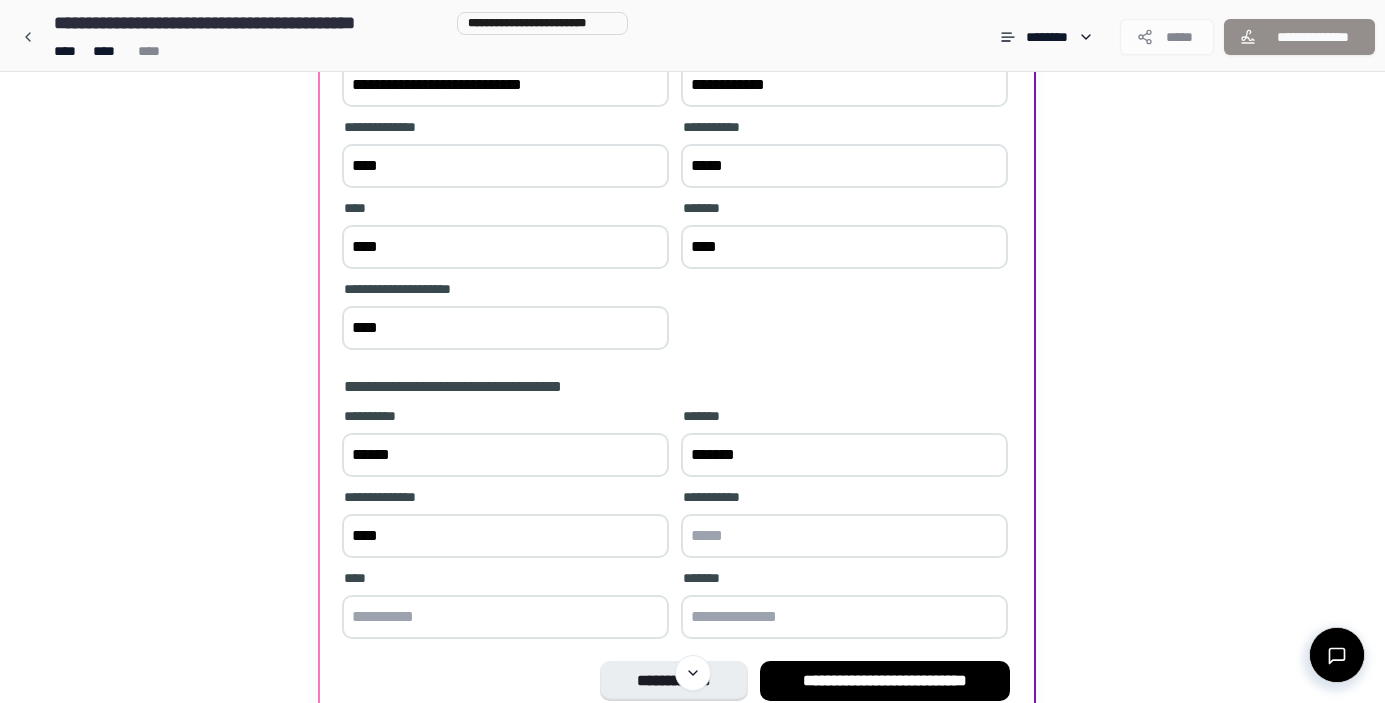 click at bounding box center (505, 617) 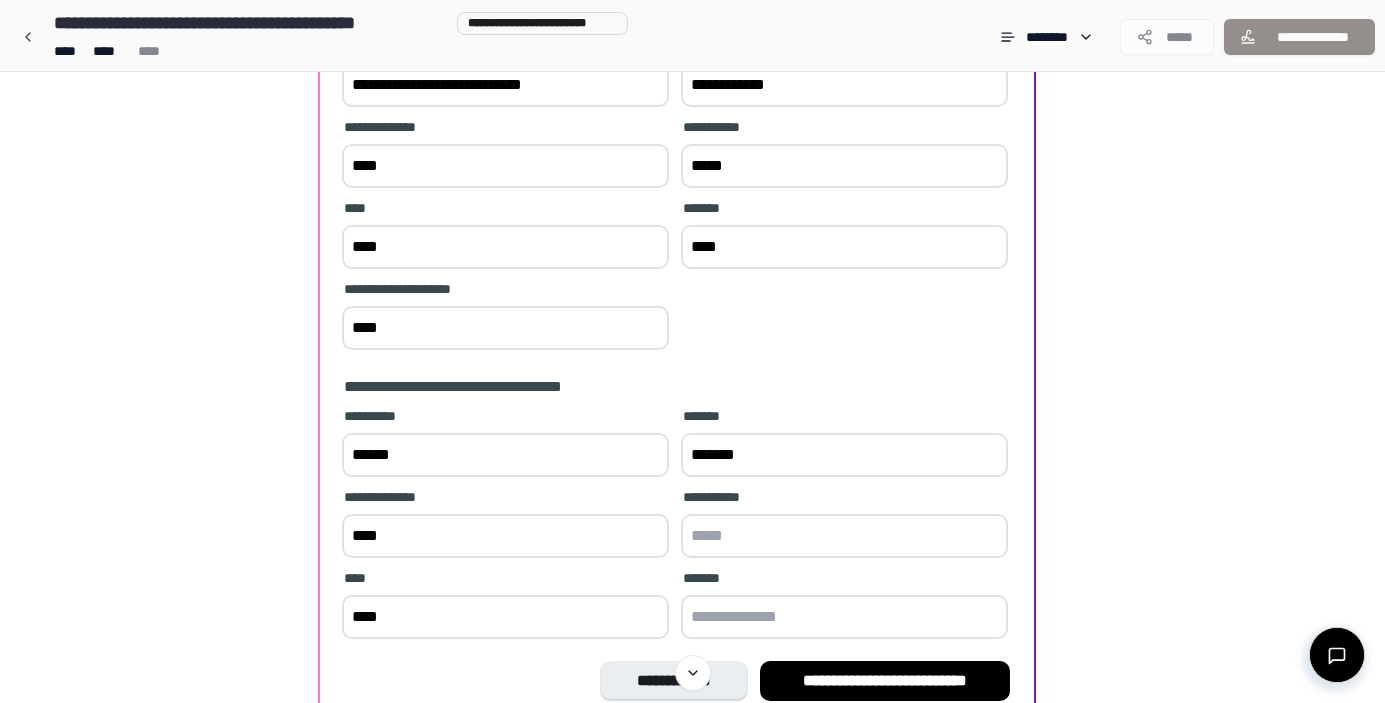 type on "****" 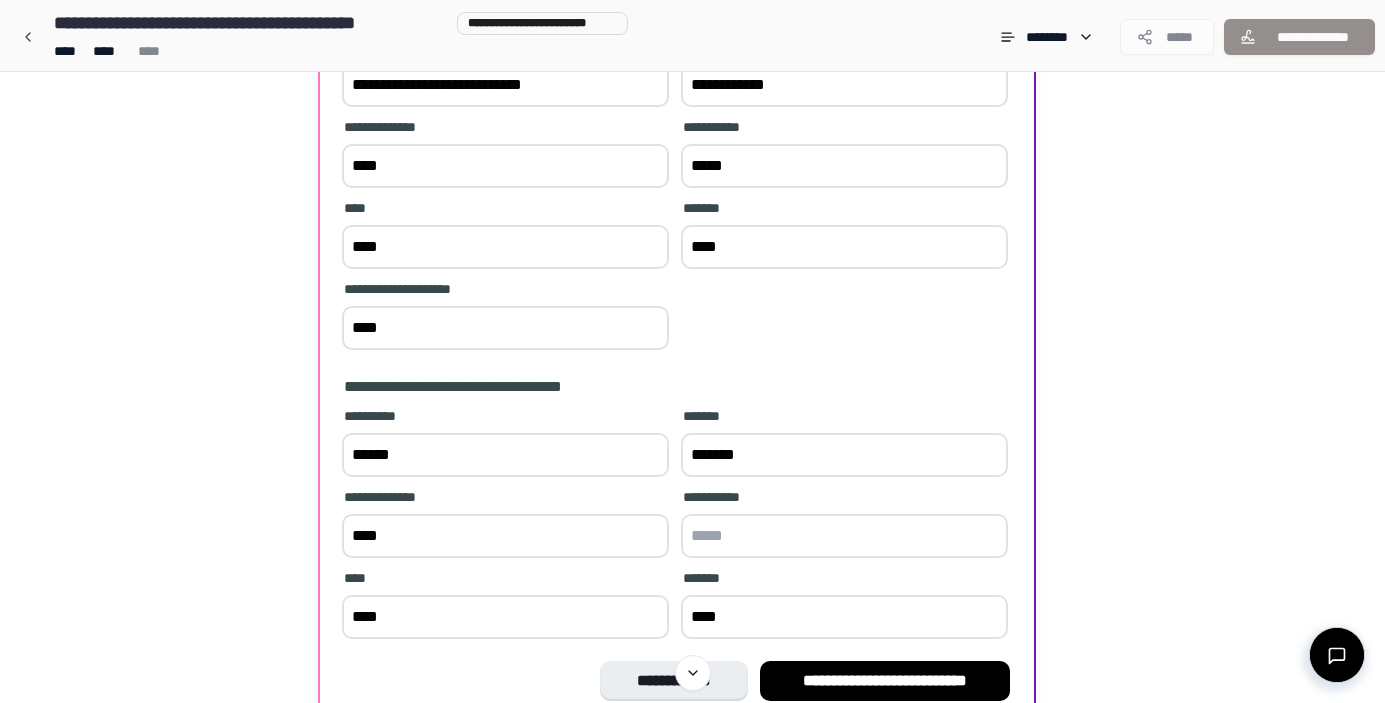 type on "****" 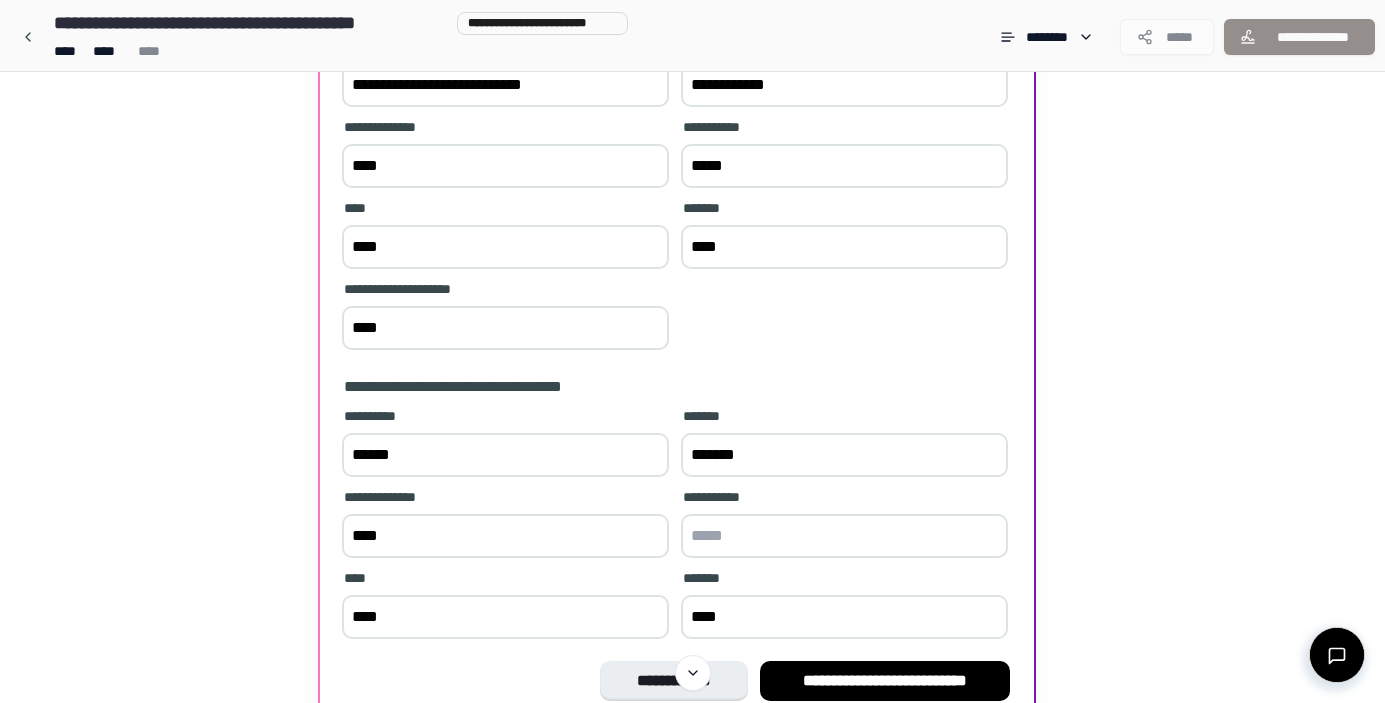 click on "****" at bounding box center [505, 617] 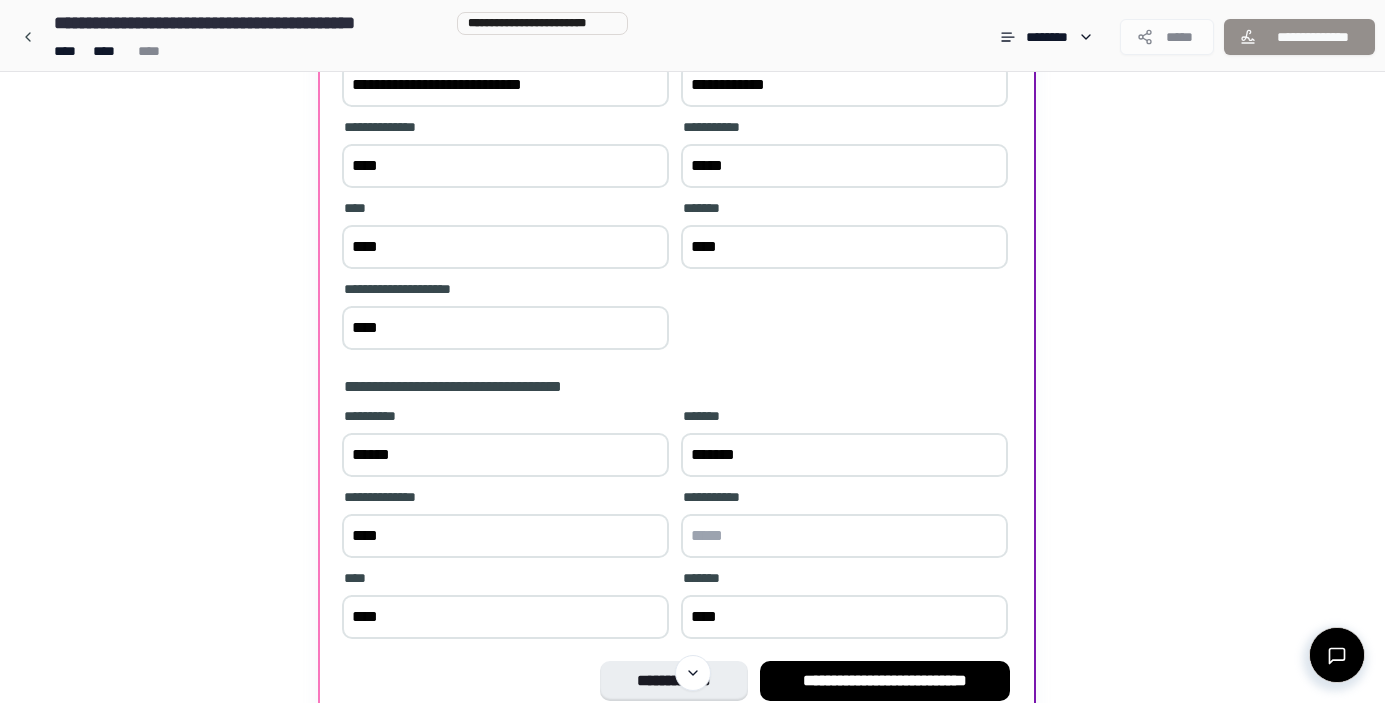 click on "**********" at bounding box center (692, 286) 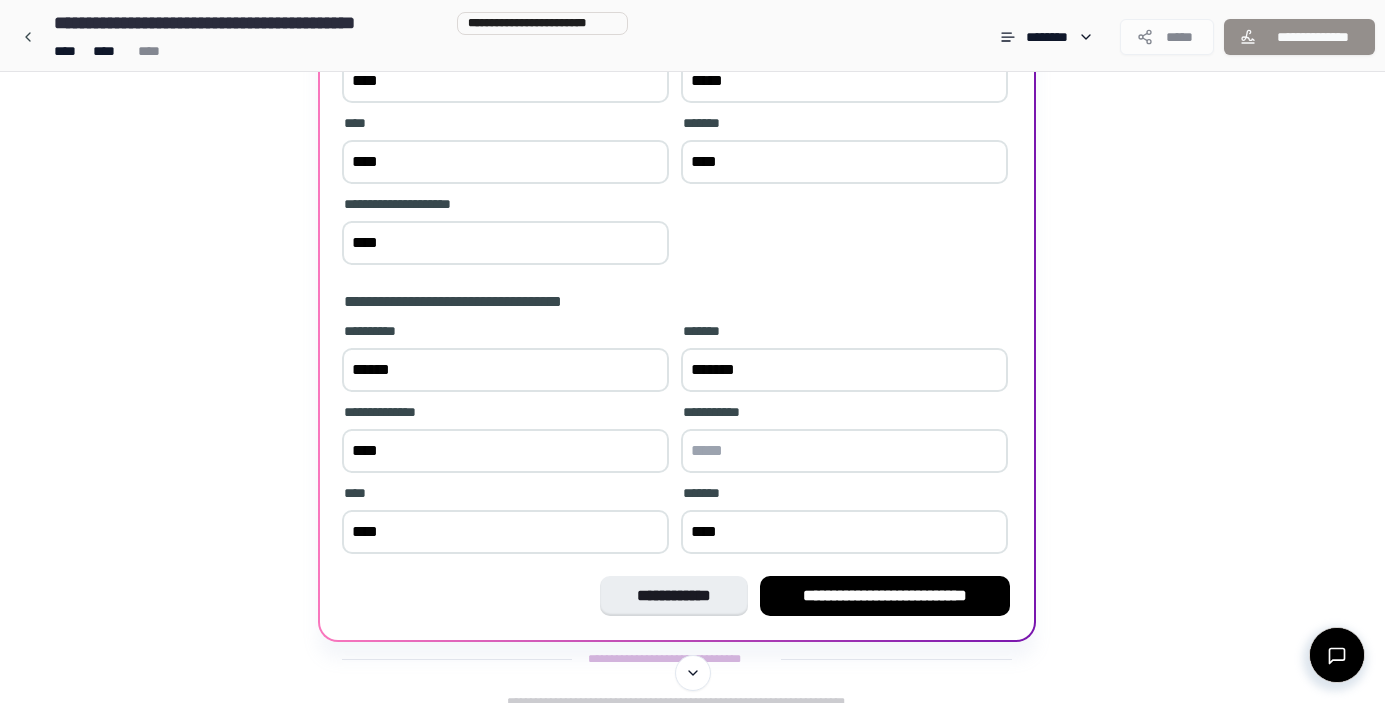 scroll, scrollTop: 424, scrollLeft: 0, axis: vertical 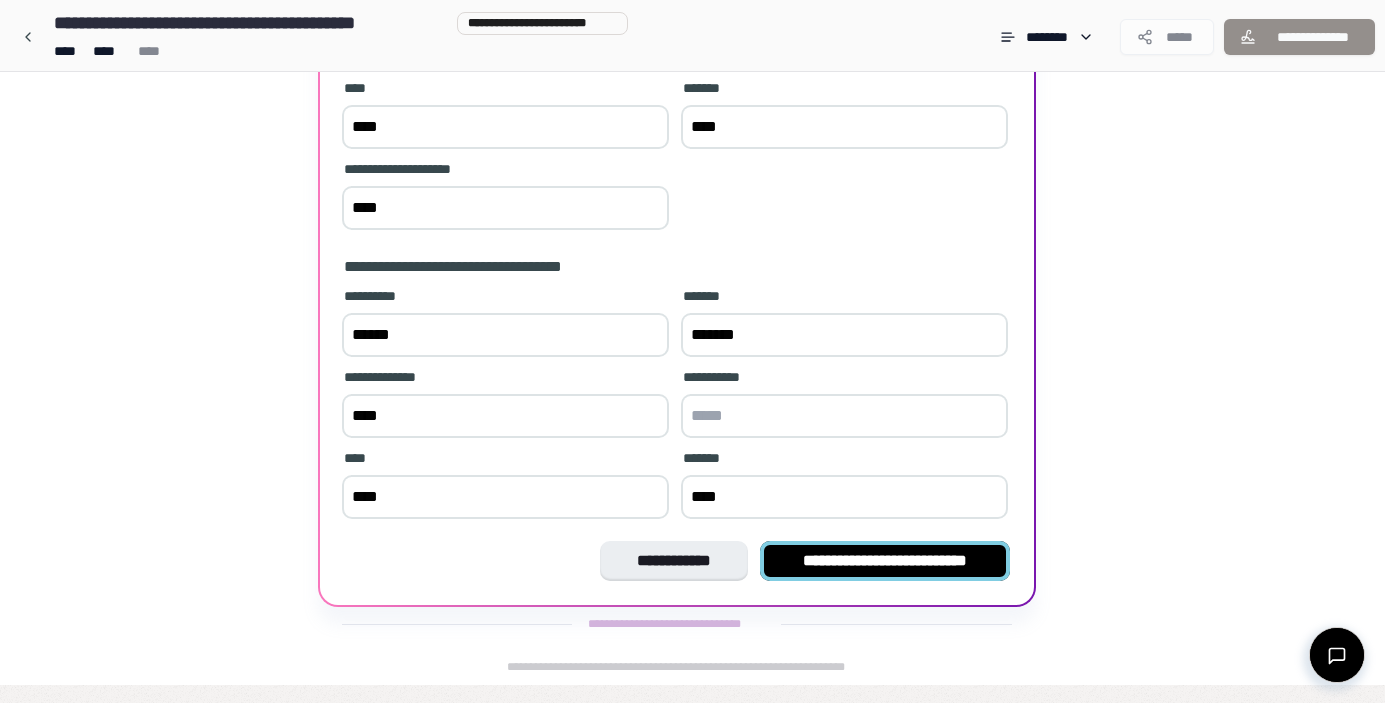 click on "**********" at bounding box center [885, 561] 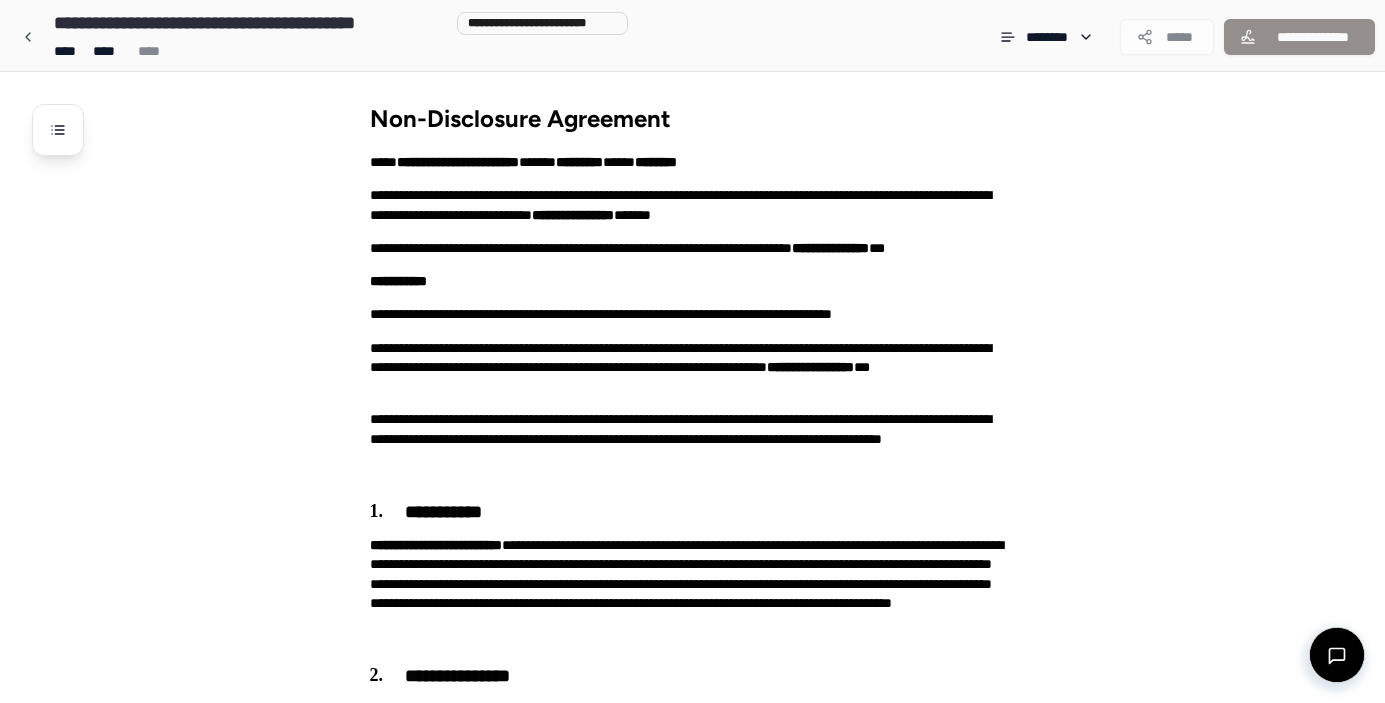 scroll, scrollTop: 802, scrollLeft: 0, axis: vertical 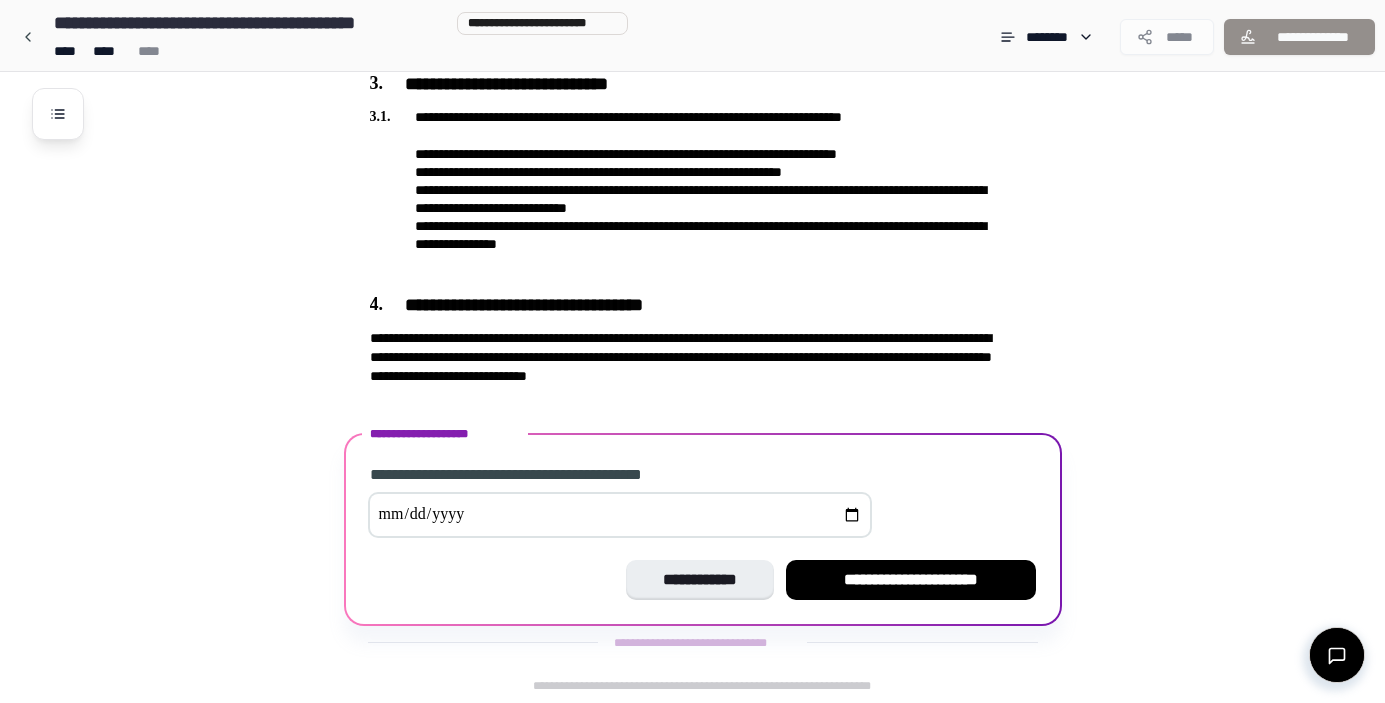 click at bounding box center [620, 515] 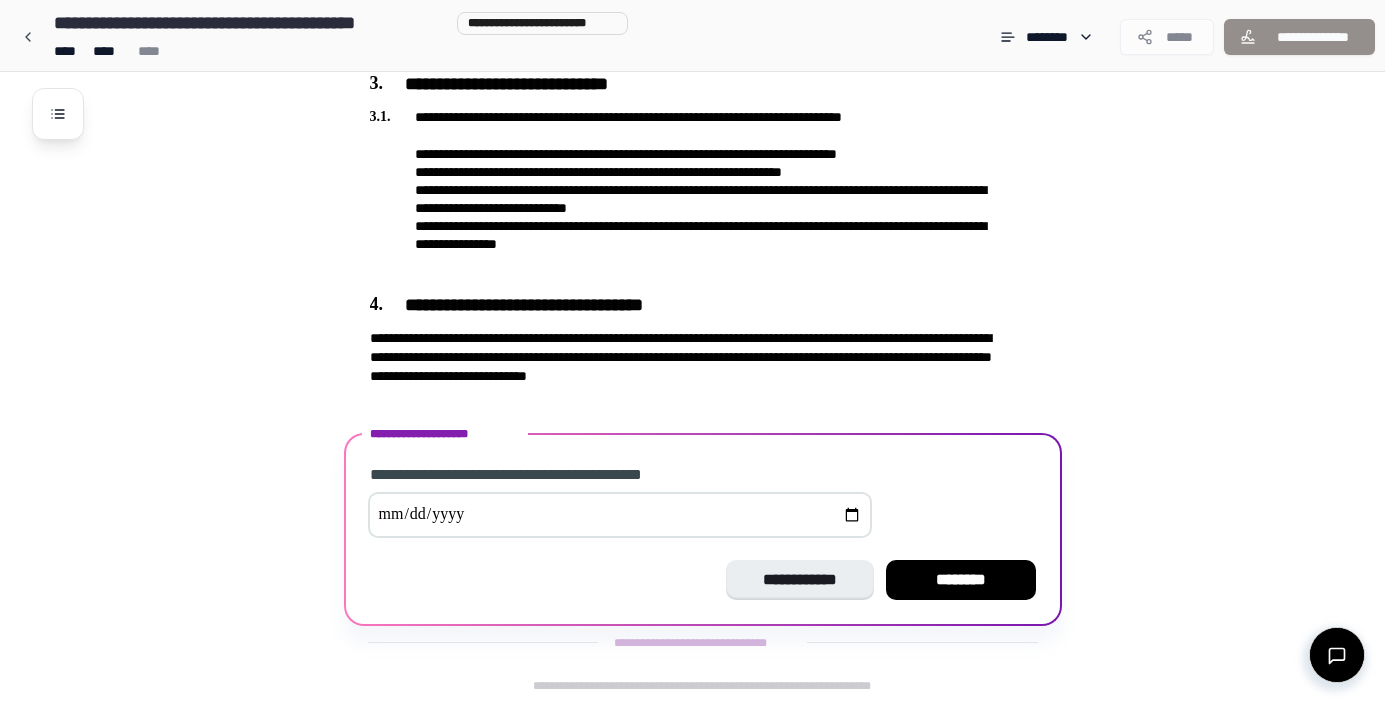 type on "**********" 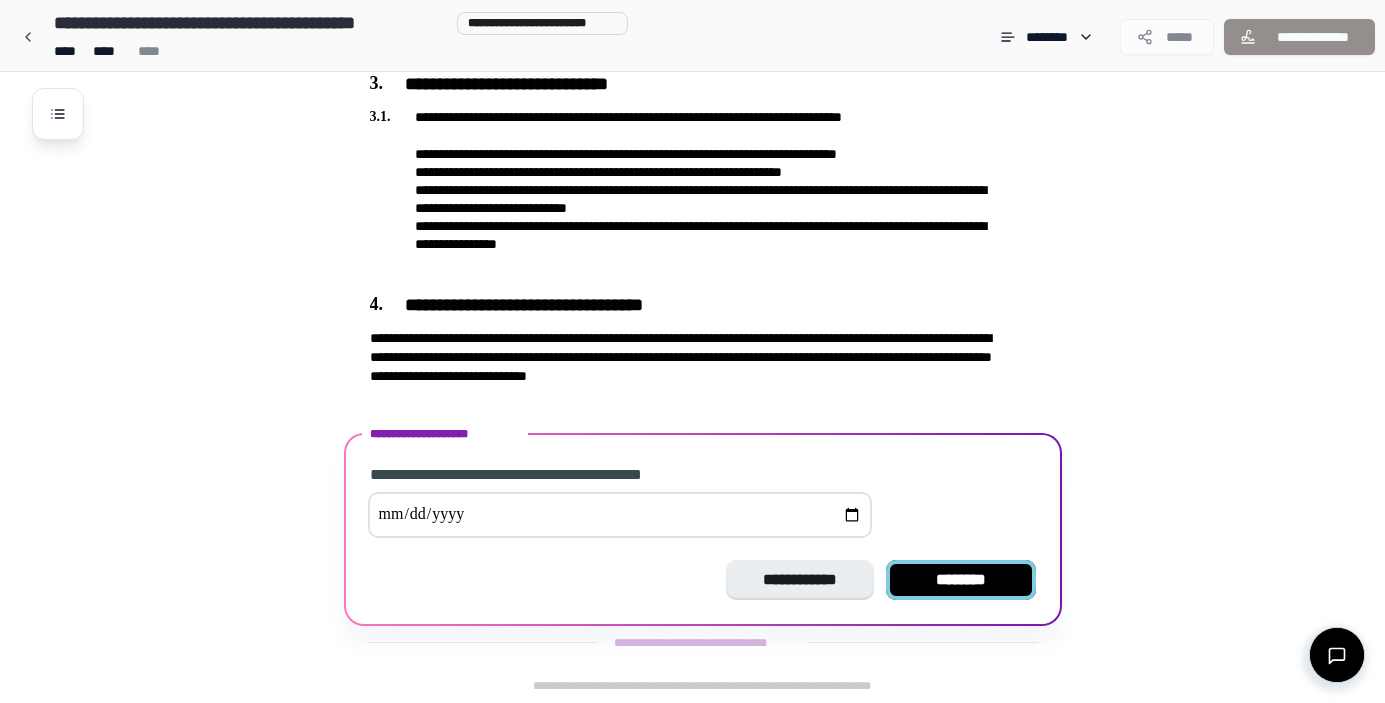 click on "********" at bounding box center [961, 580] 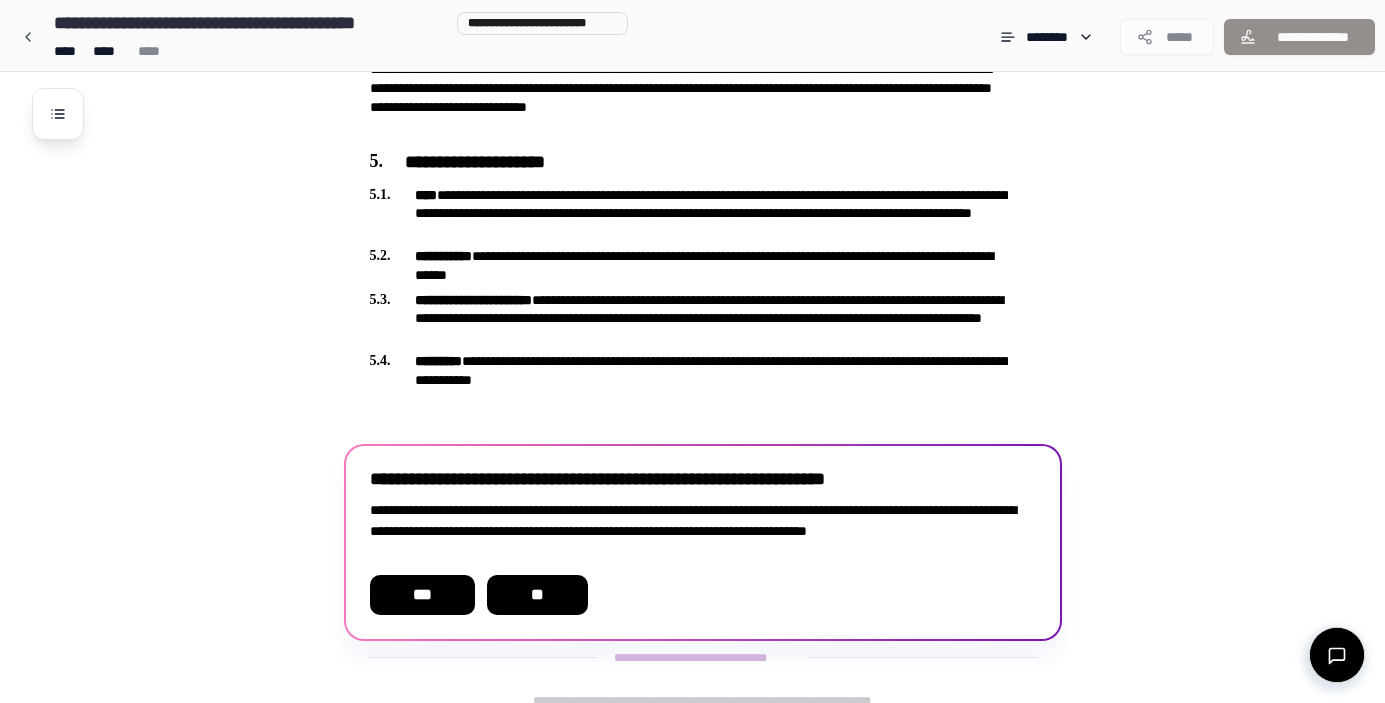 scroll, scrollTop: 1086, scrollLeft: 0, axis: vertical 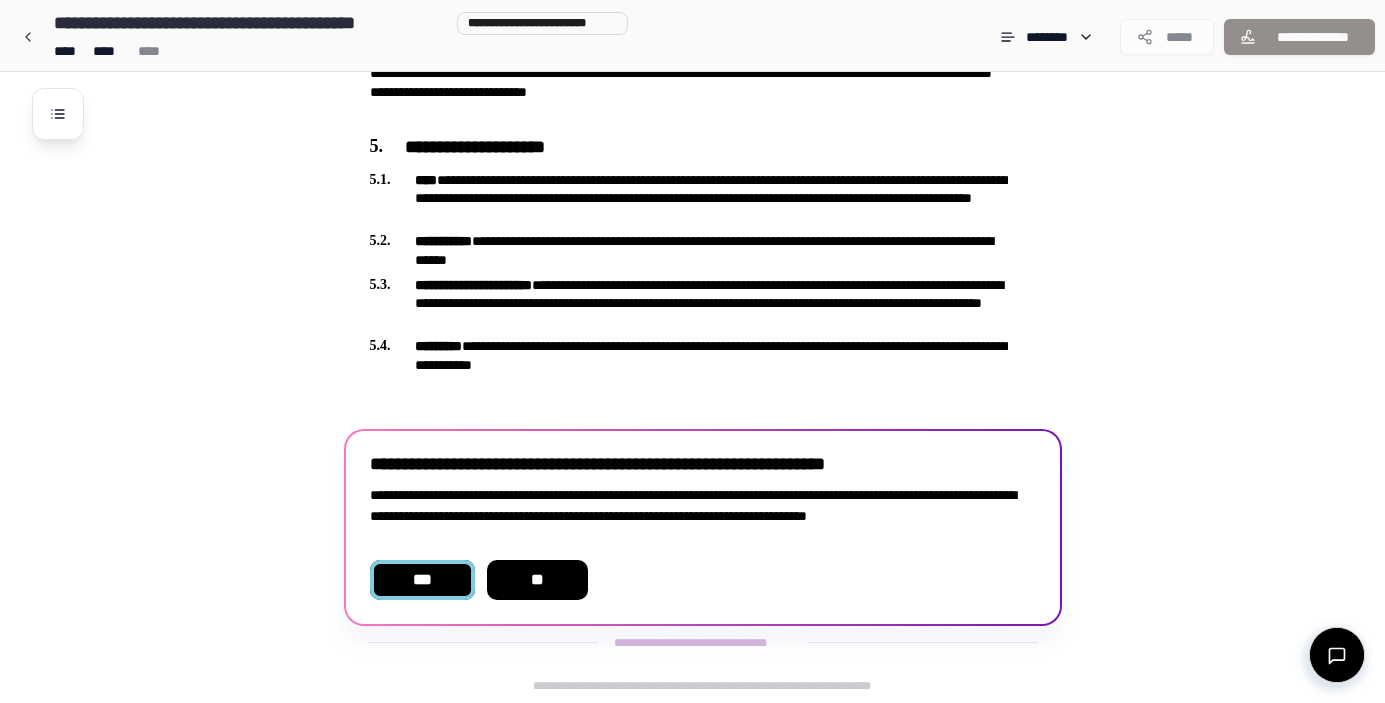 click on "***" at bounding box center [422, 580] 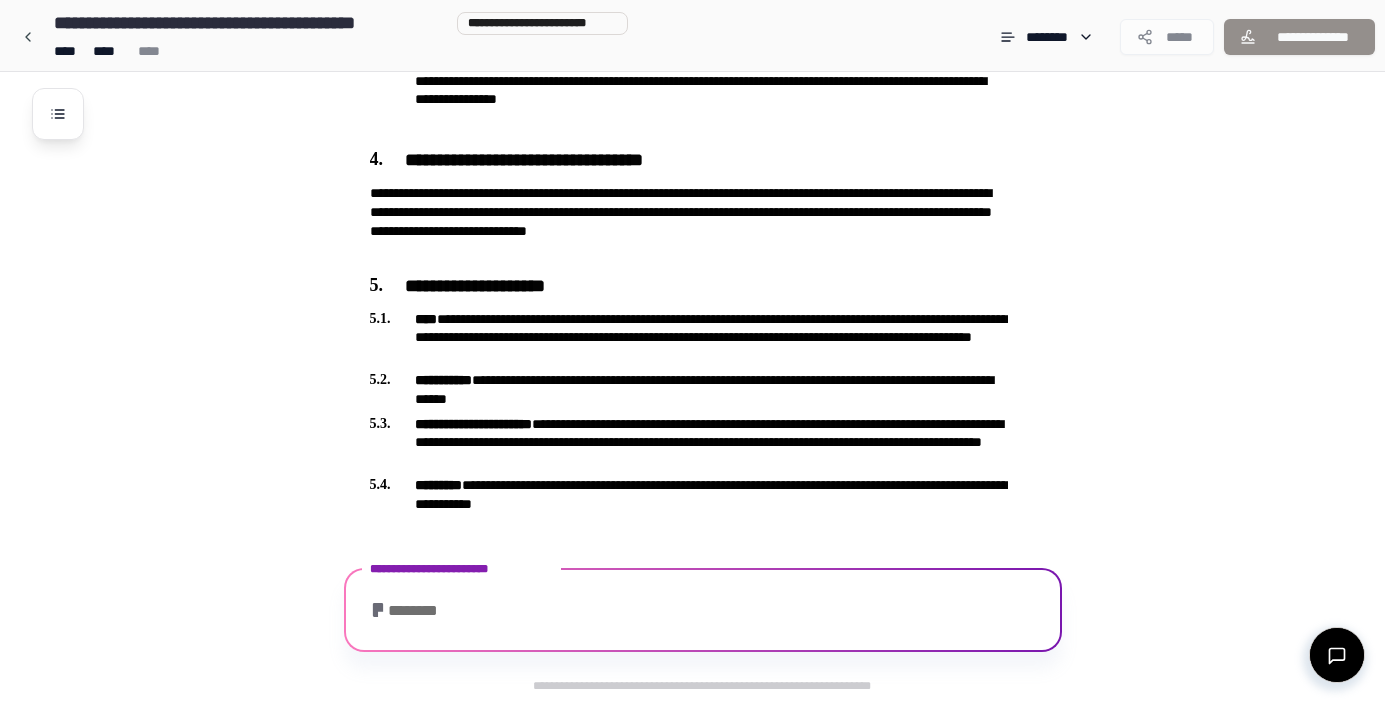 scroll, scrollTop: 1110, scrollLeft: 0, axis: vertical 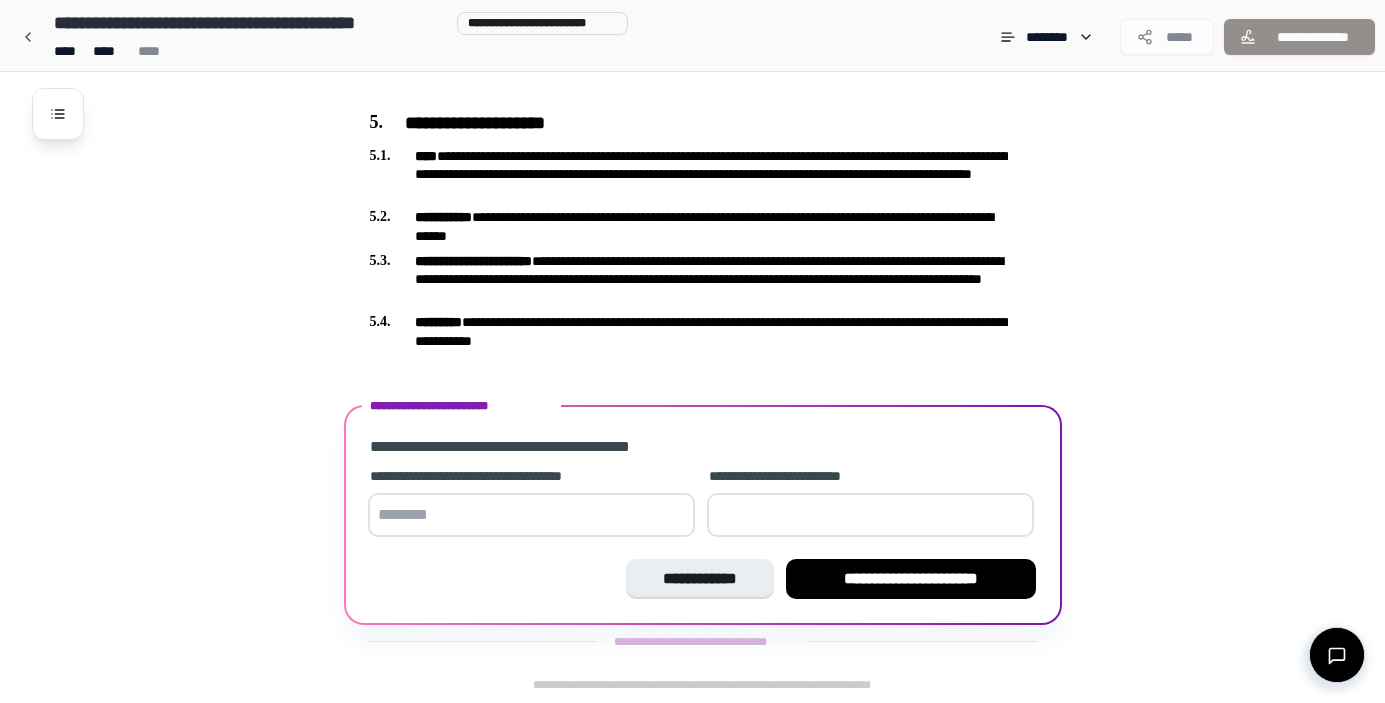 click at bounding box center [531, 515] 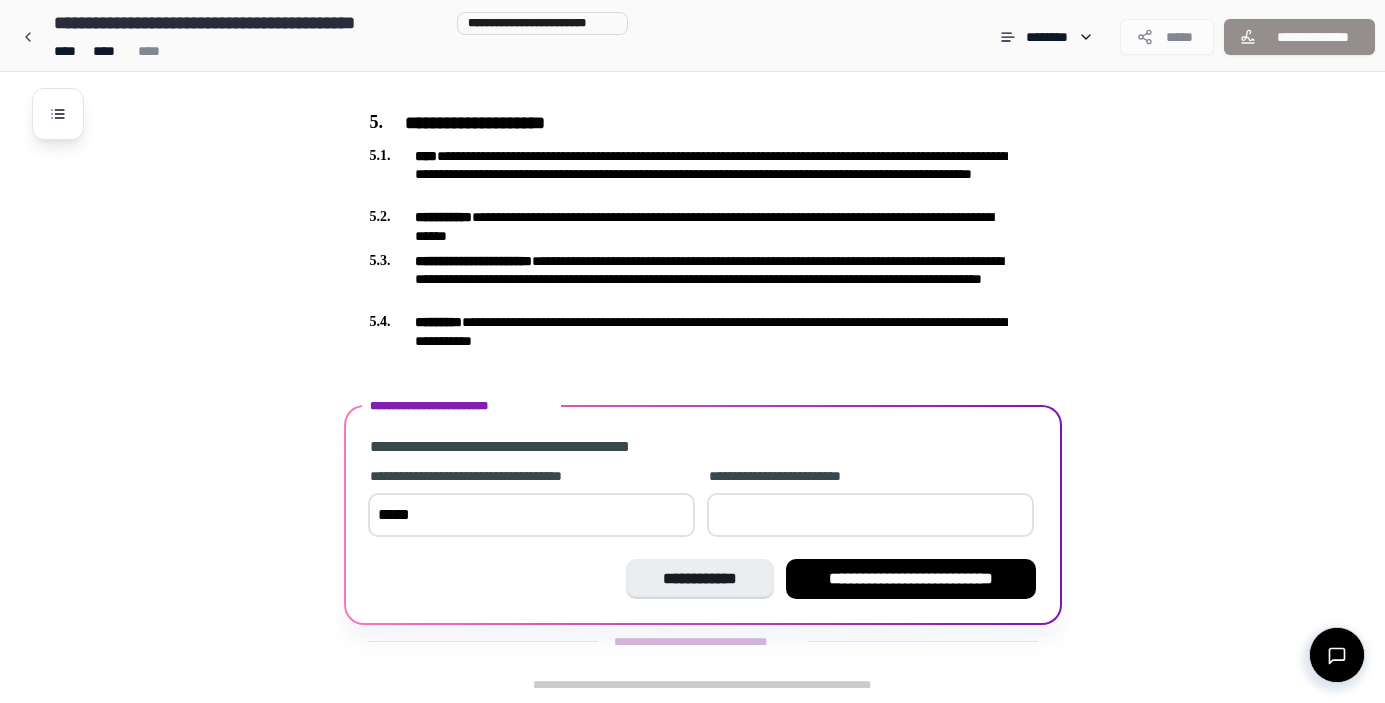 type on "*****" 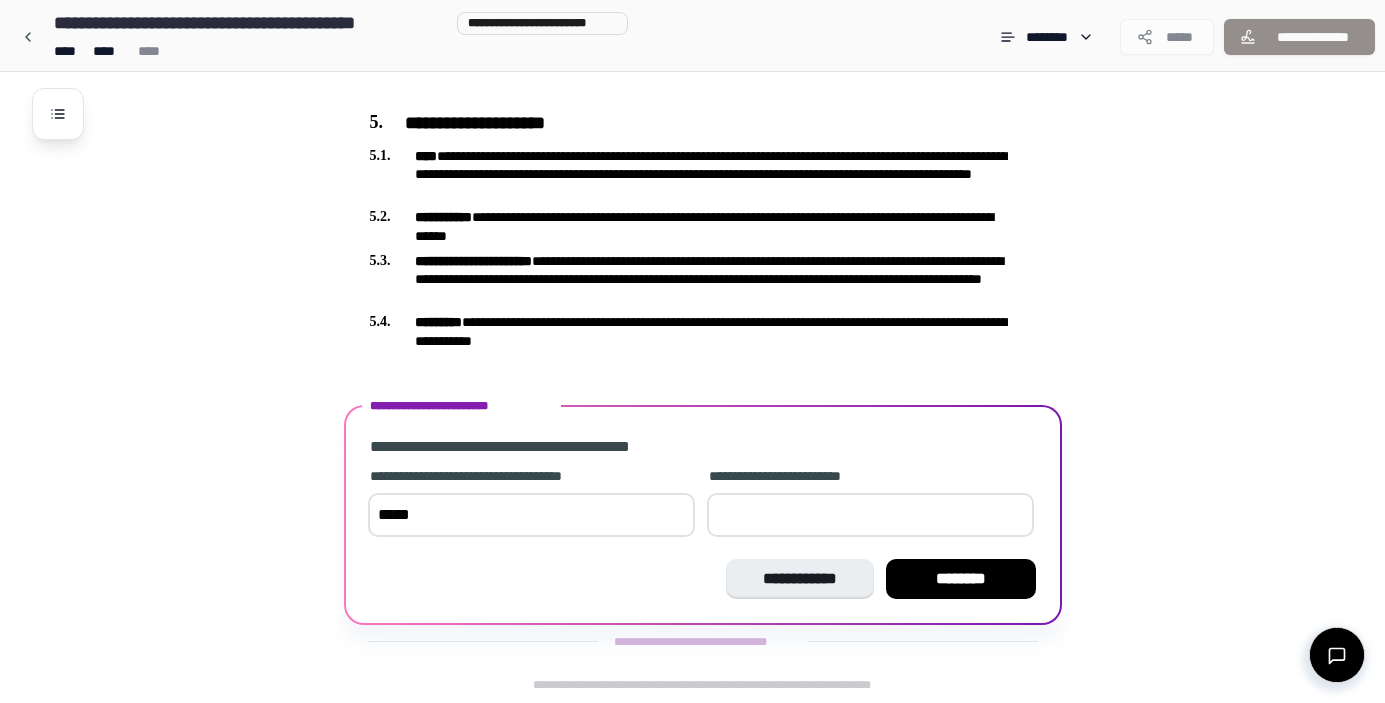 type on "*" 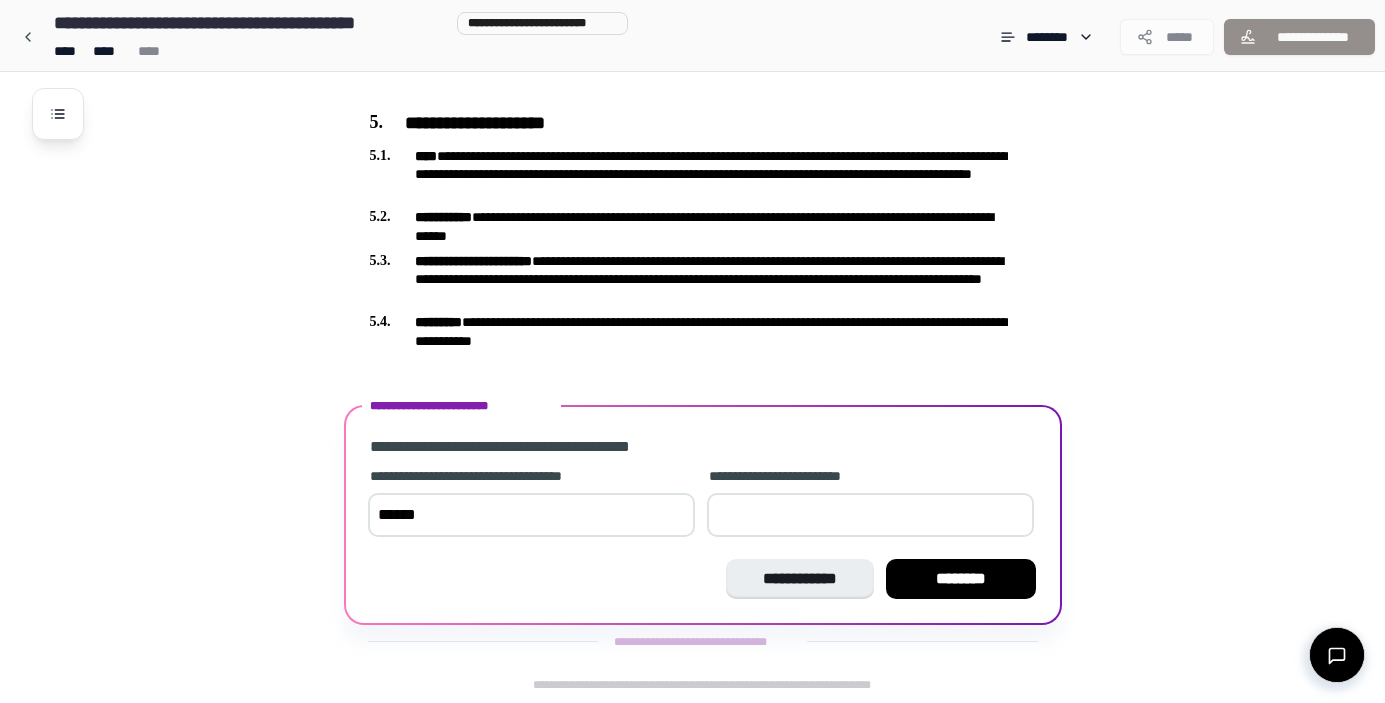 type on "******" 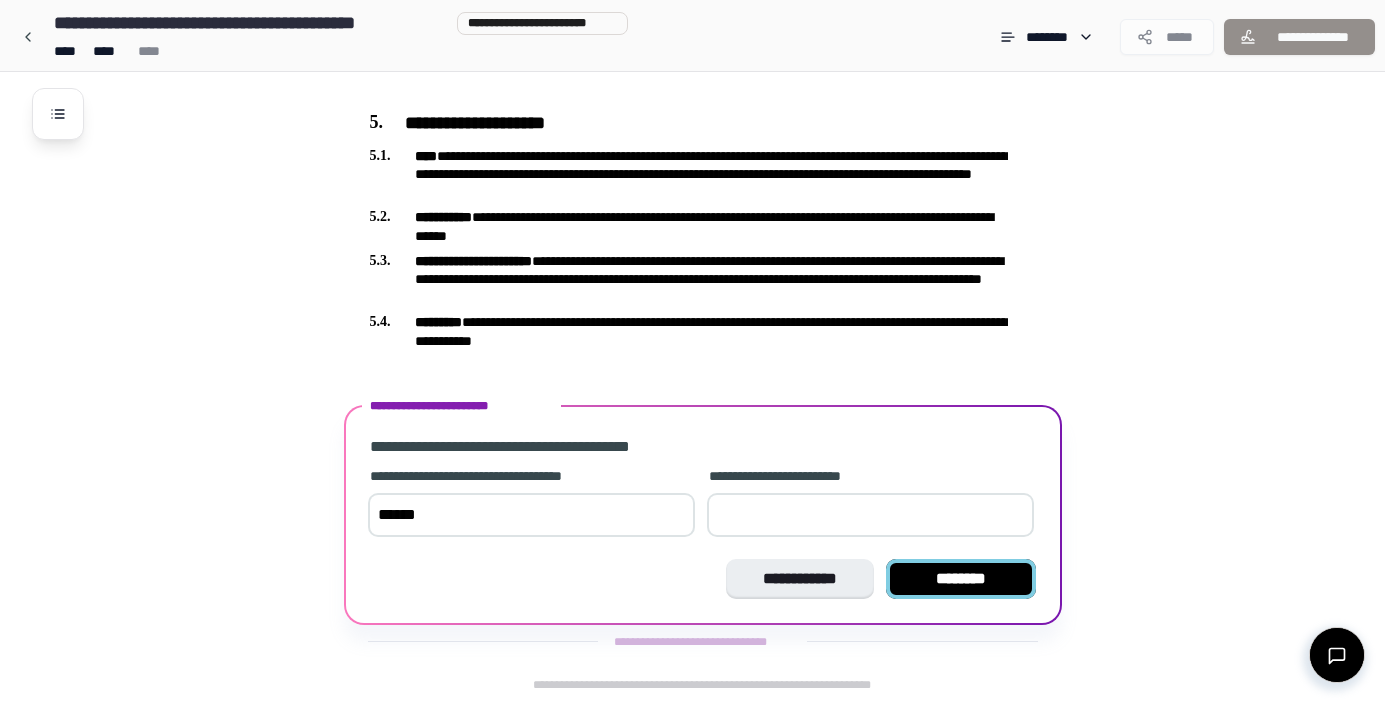 click on "********" at bounding box center (961, 579) 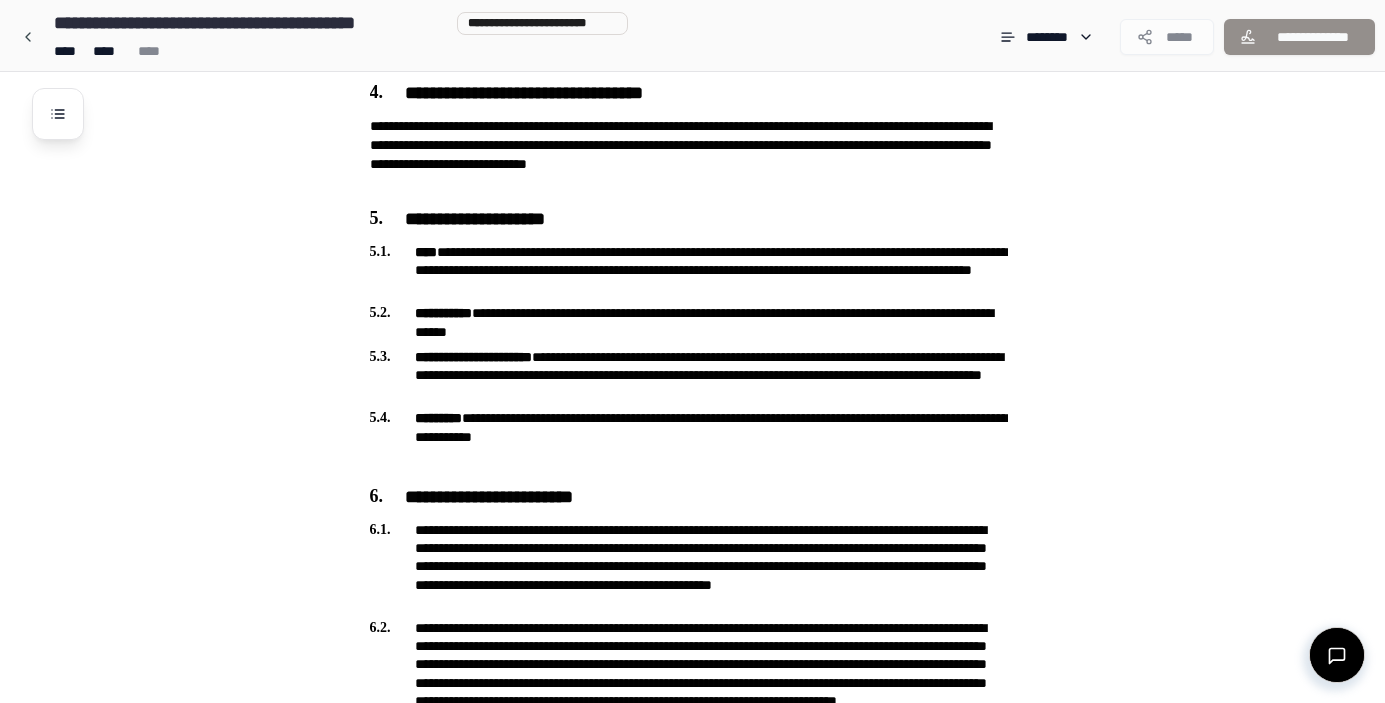 scroll, scrollTop: 1673, scrollLeft: 0, axis: vertical 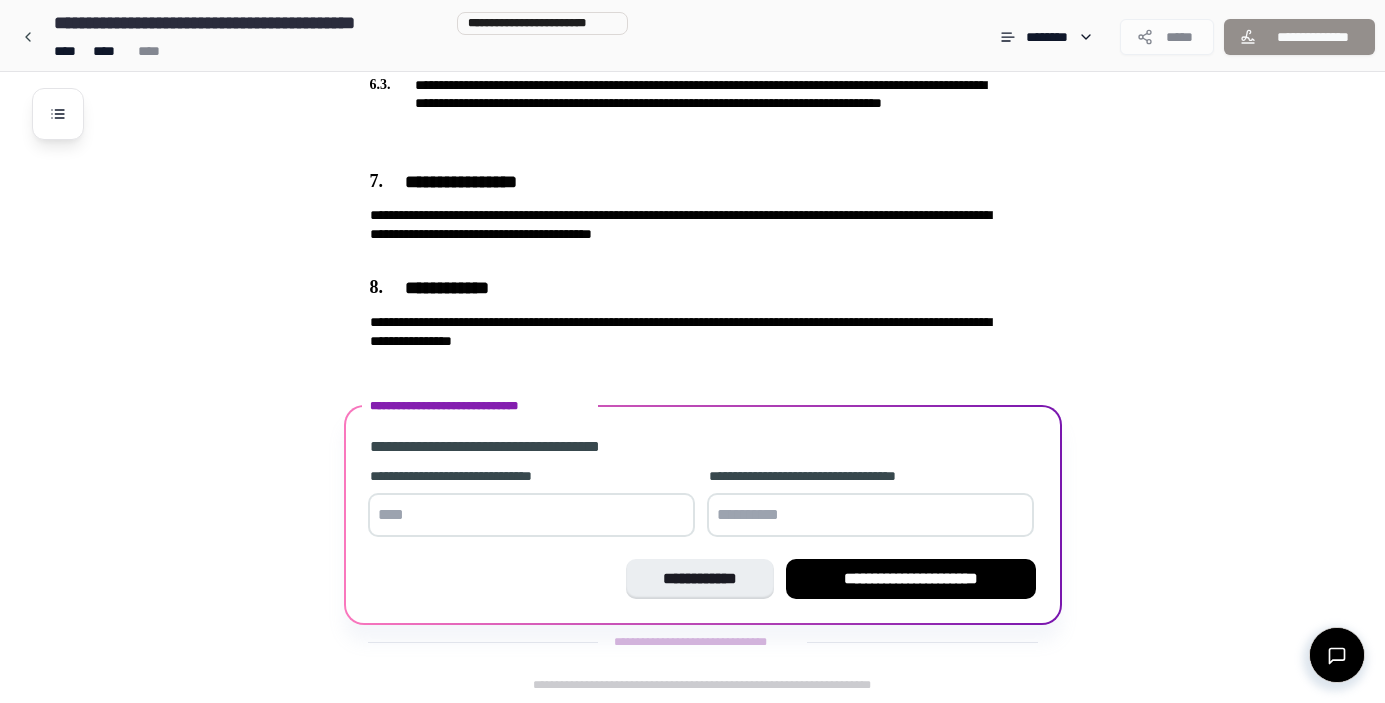 click at bounding box center [531, 515] 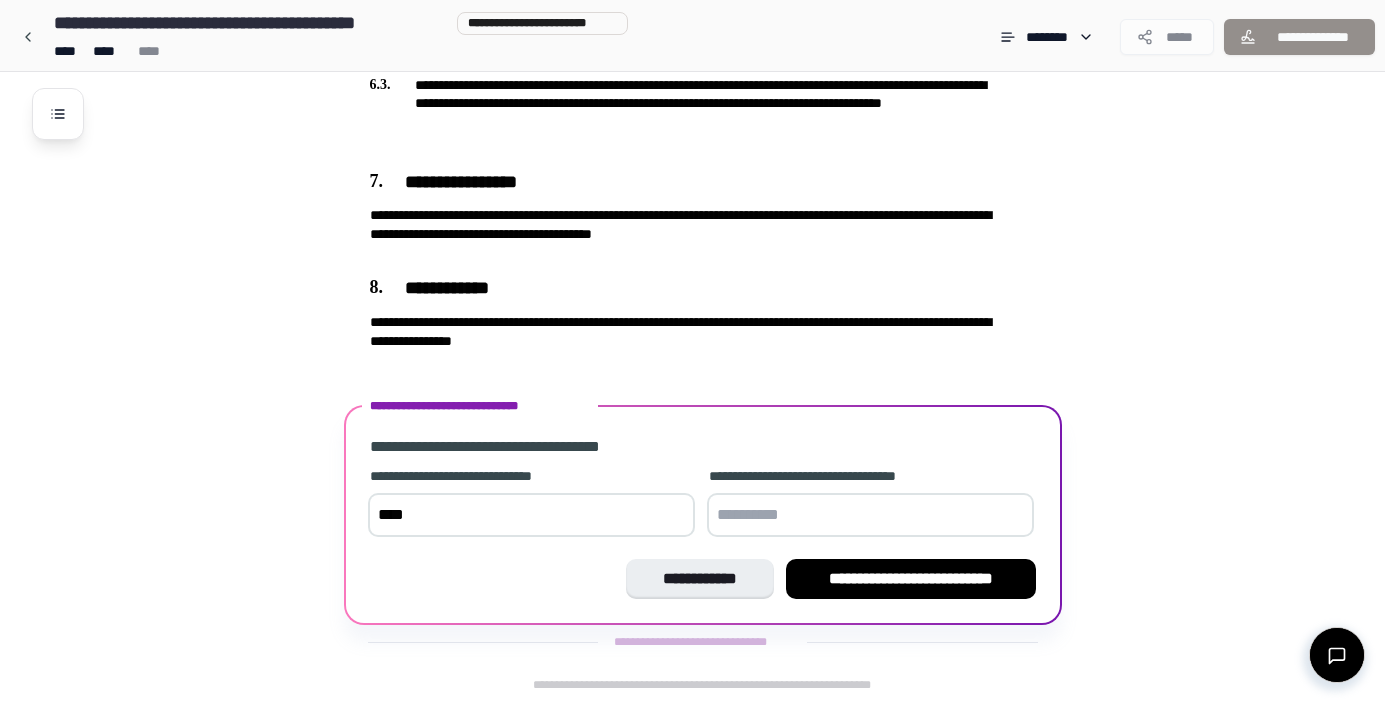 type on "****" 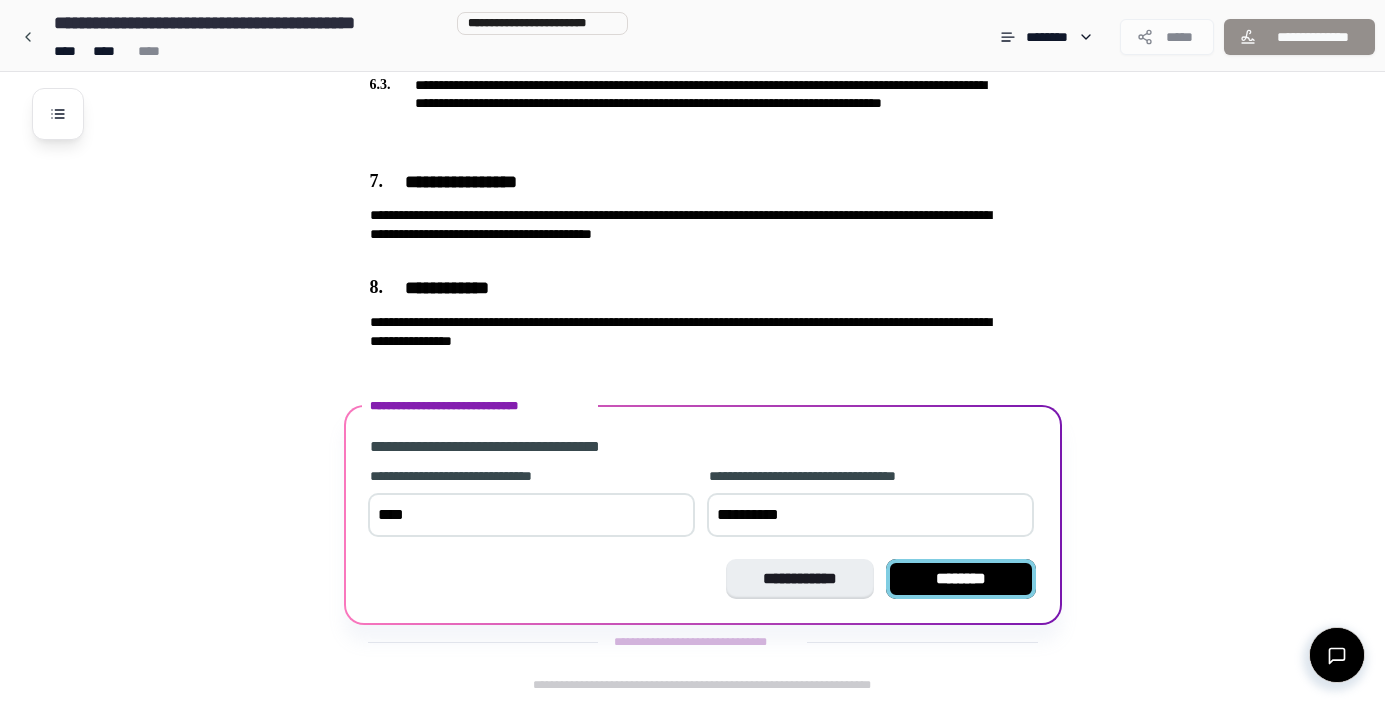 type on "**********" 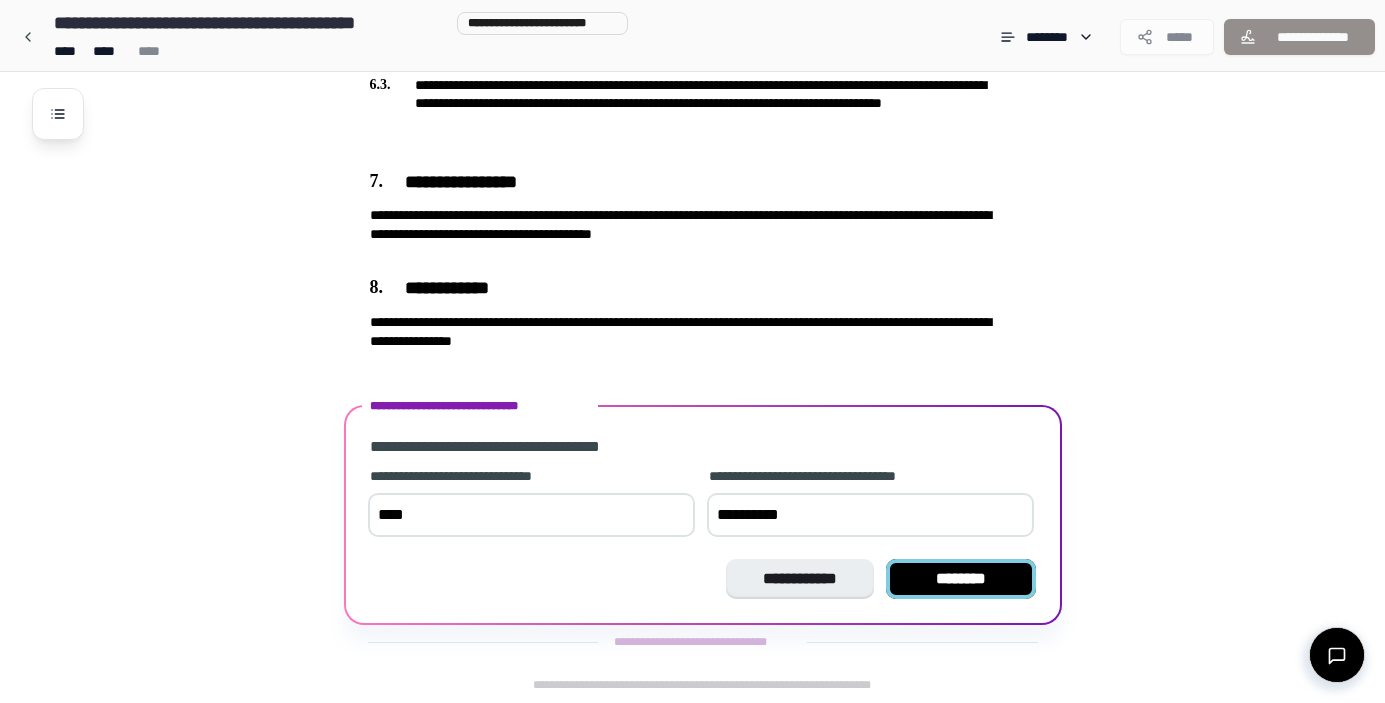 click on "********" at bounding box center [961, 579] 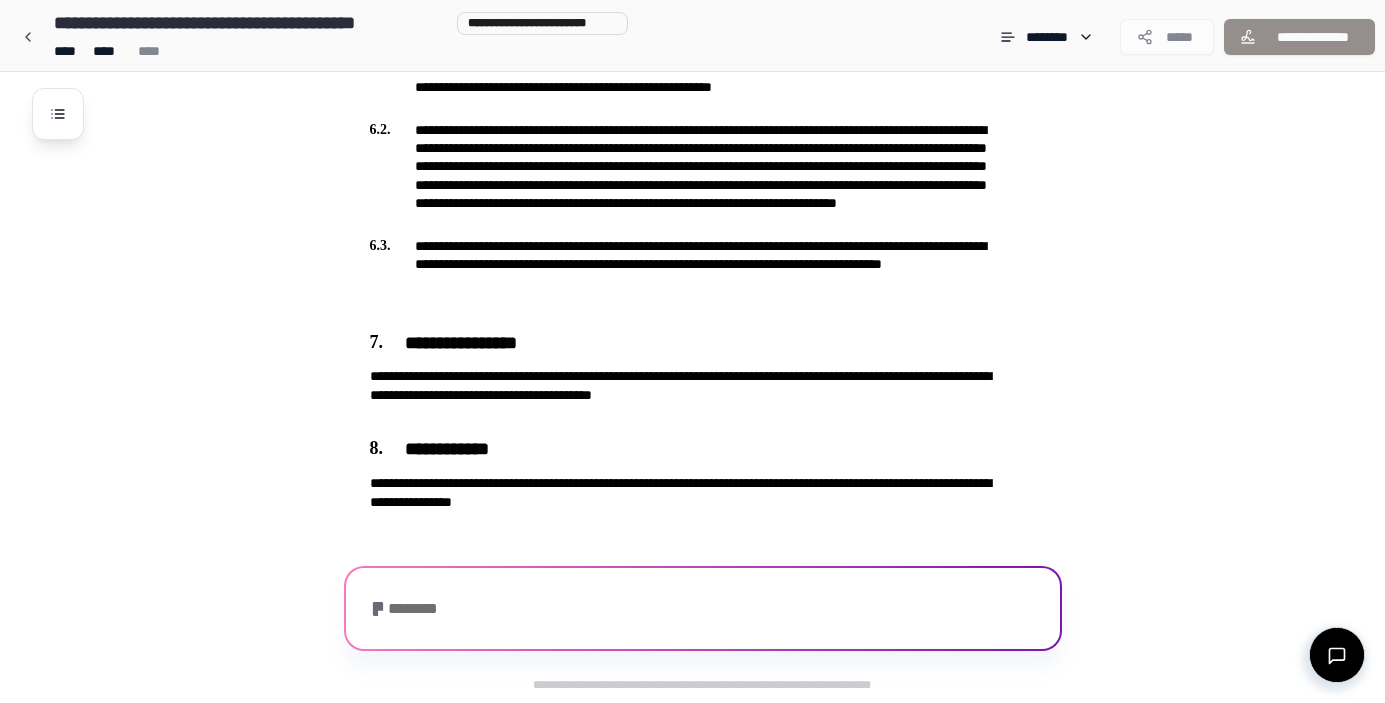 scroll, scrollTop: 1510, scrollLeft: 0, axis: vertical 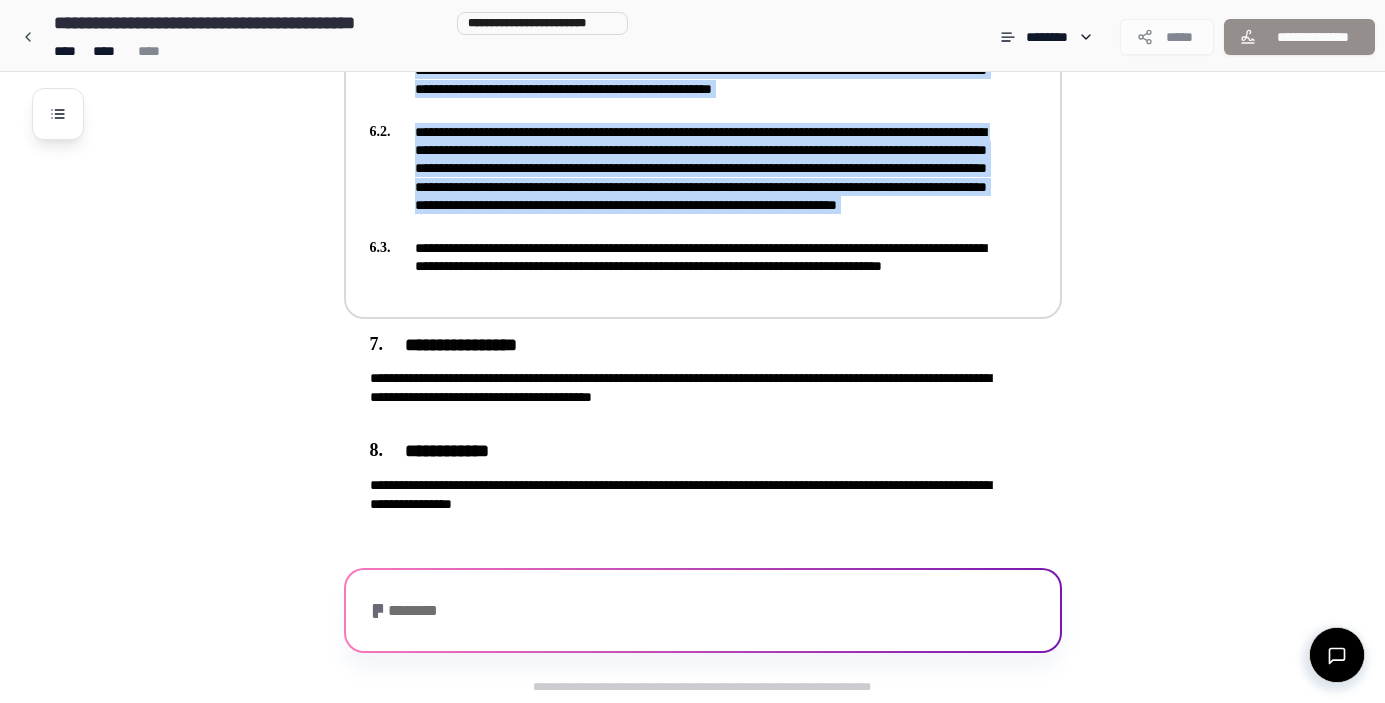 drag, startPoint x: 503, startPoint y: 192, endPoint x: 459, endPoint y: 233, distance: 60.1415 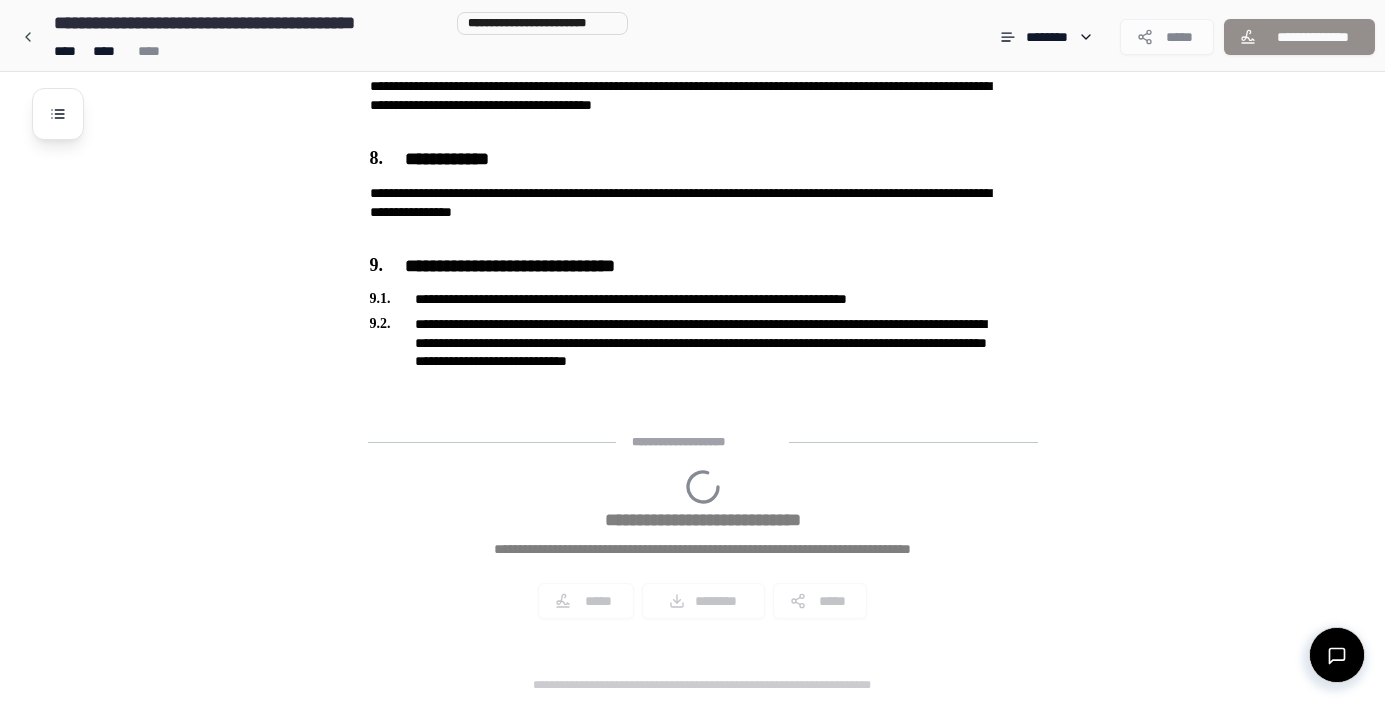 scroll, scrollTop: 1936, scrollLeft: 0, axis: vertical 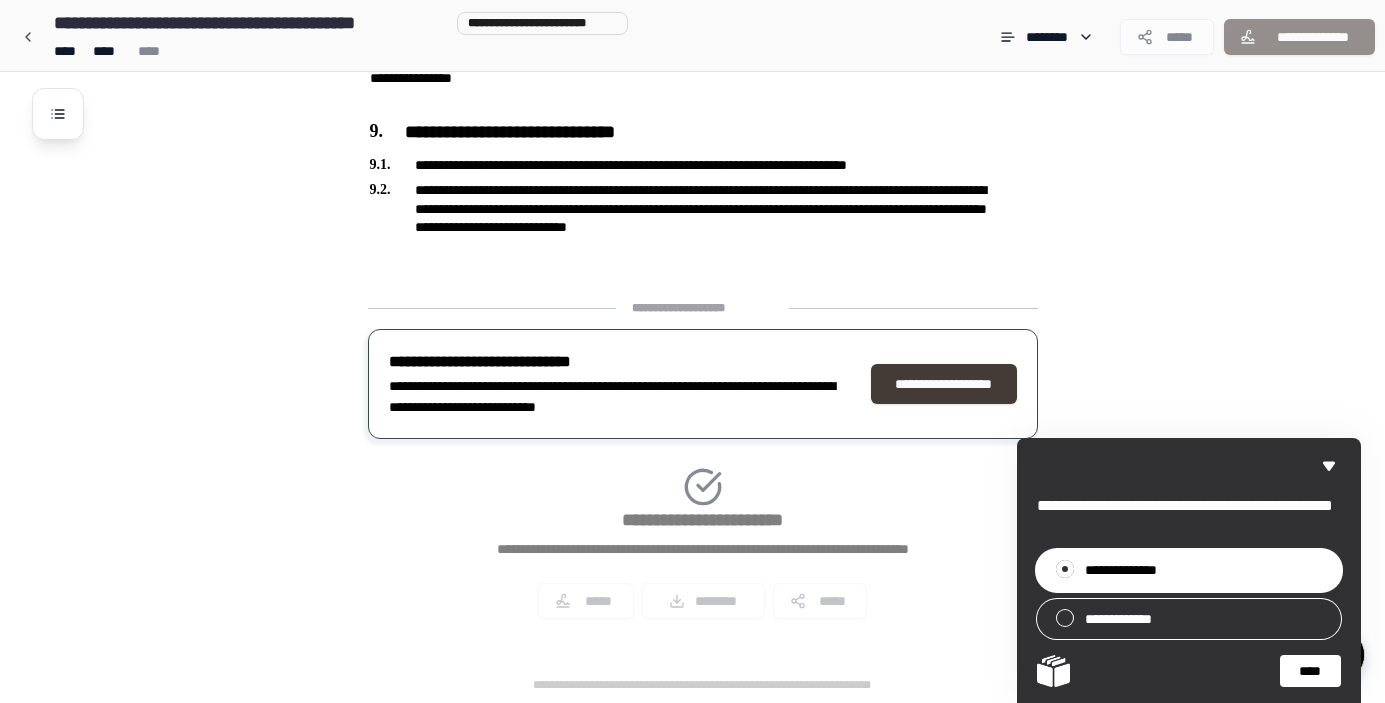 click on "**********" at bounding box center (944, 384) 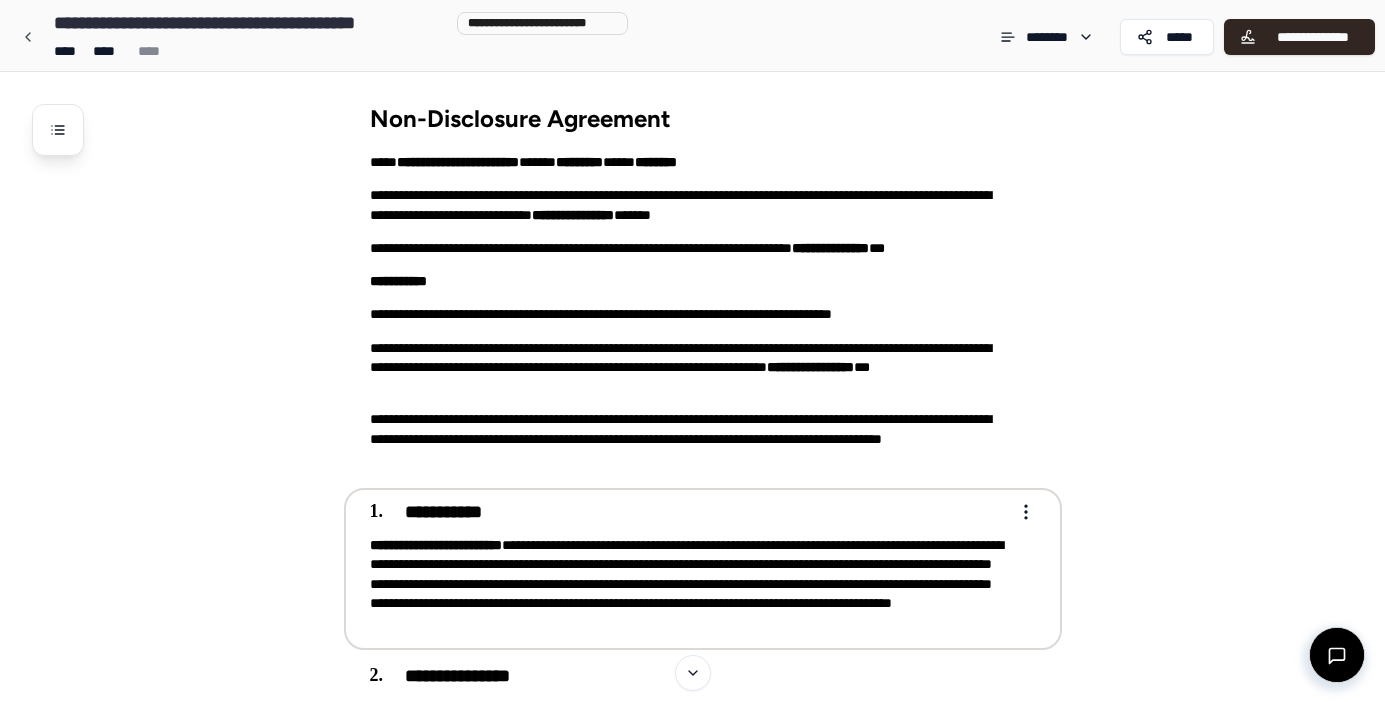 scroll, scrollTop: 0, scrollLeft: 0, axis: both 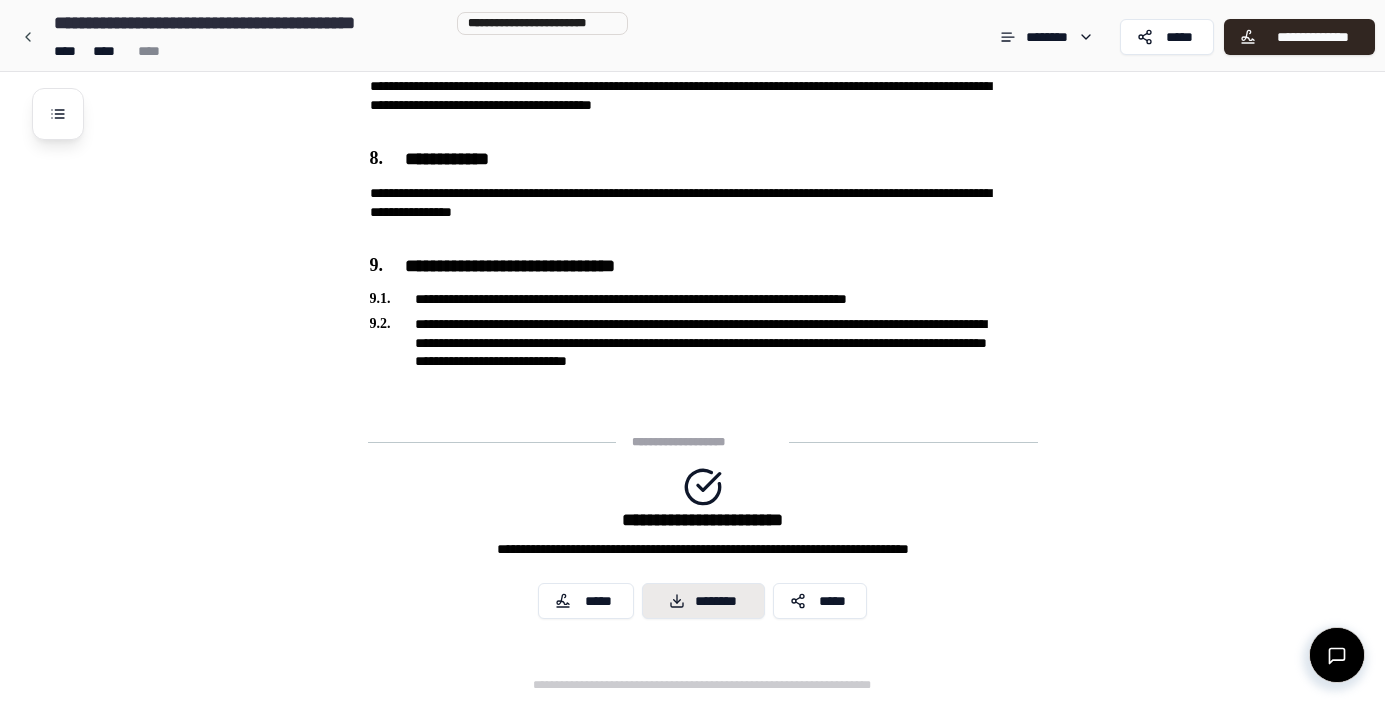 click on "********" at bounding box center [703, 601] 